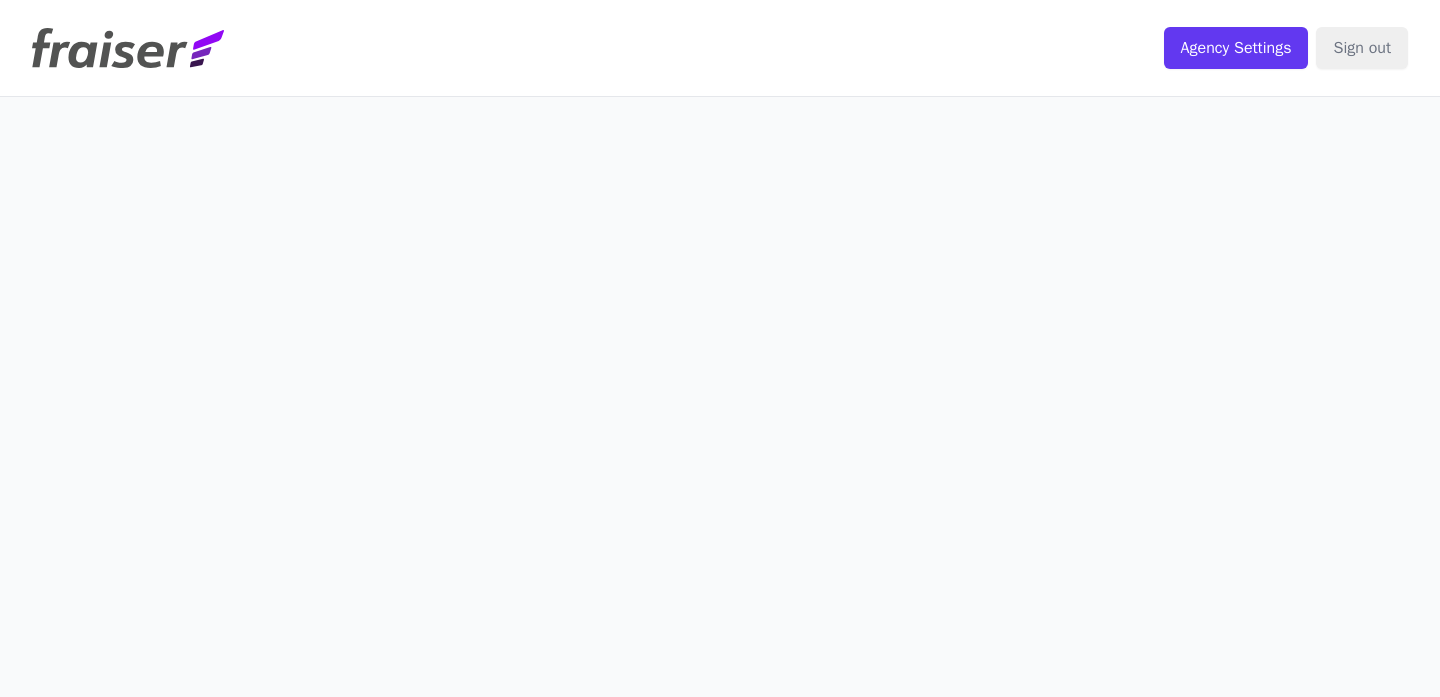 scroll, scrollTop: 0, scrollLeft: 0, axis: both 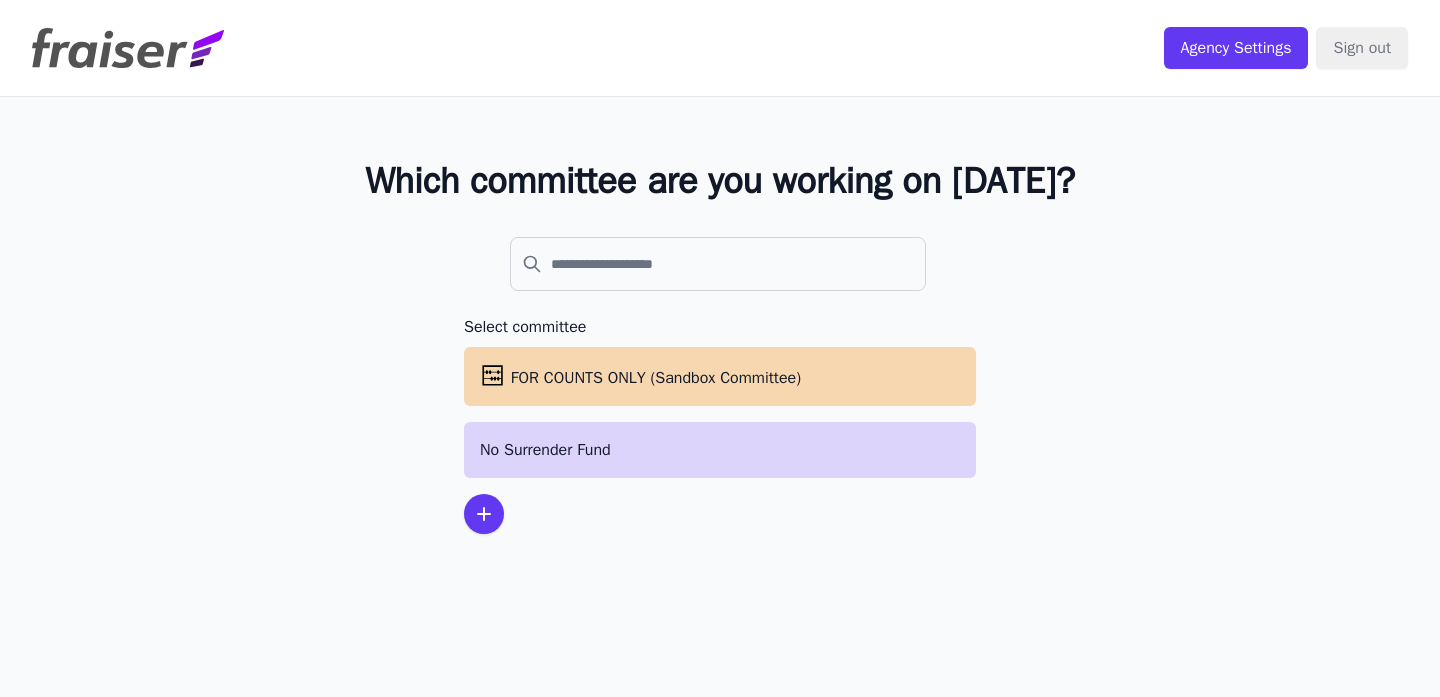 click on "No Surrender Fund" at bounding box center (720, 450) 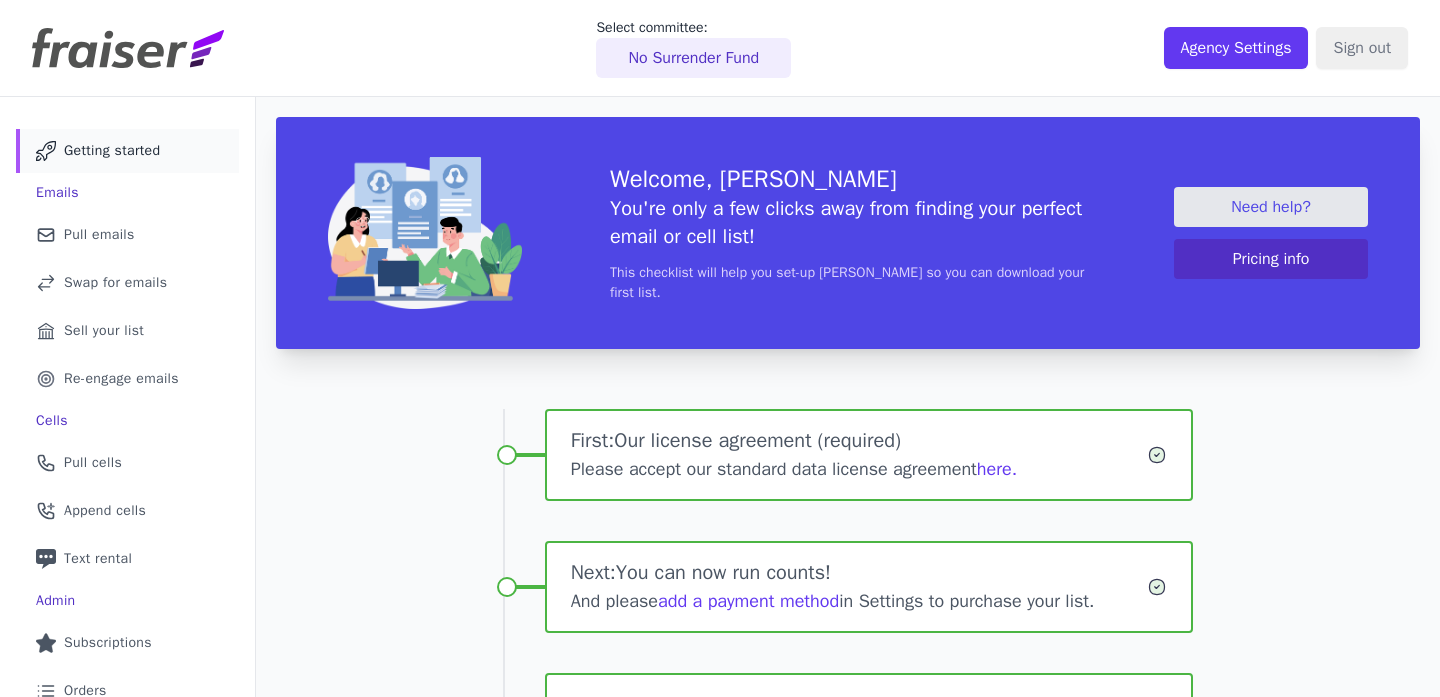 scroll, scrollTop: 0, scrollLeft: 0, axis: both 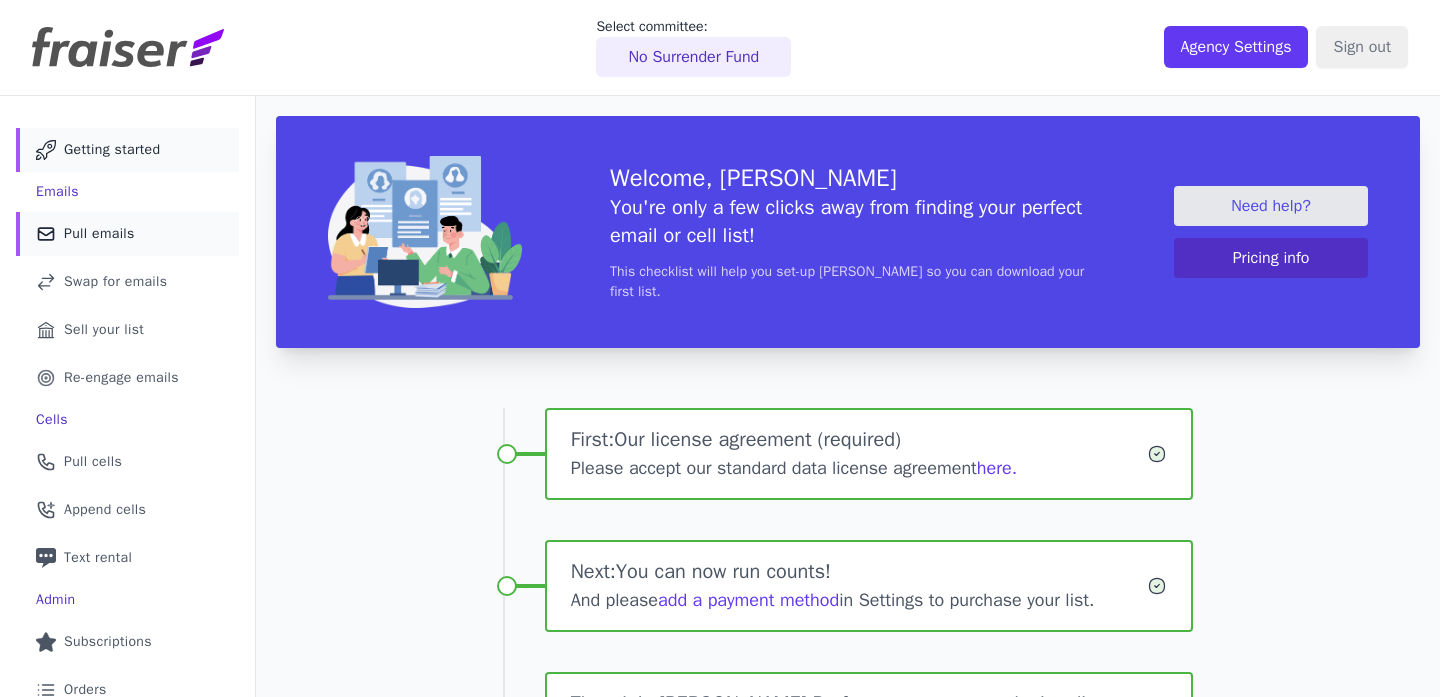 click on "Pull emails" at bounding box center (99, 234) 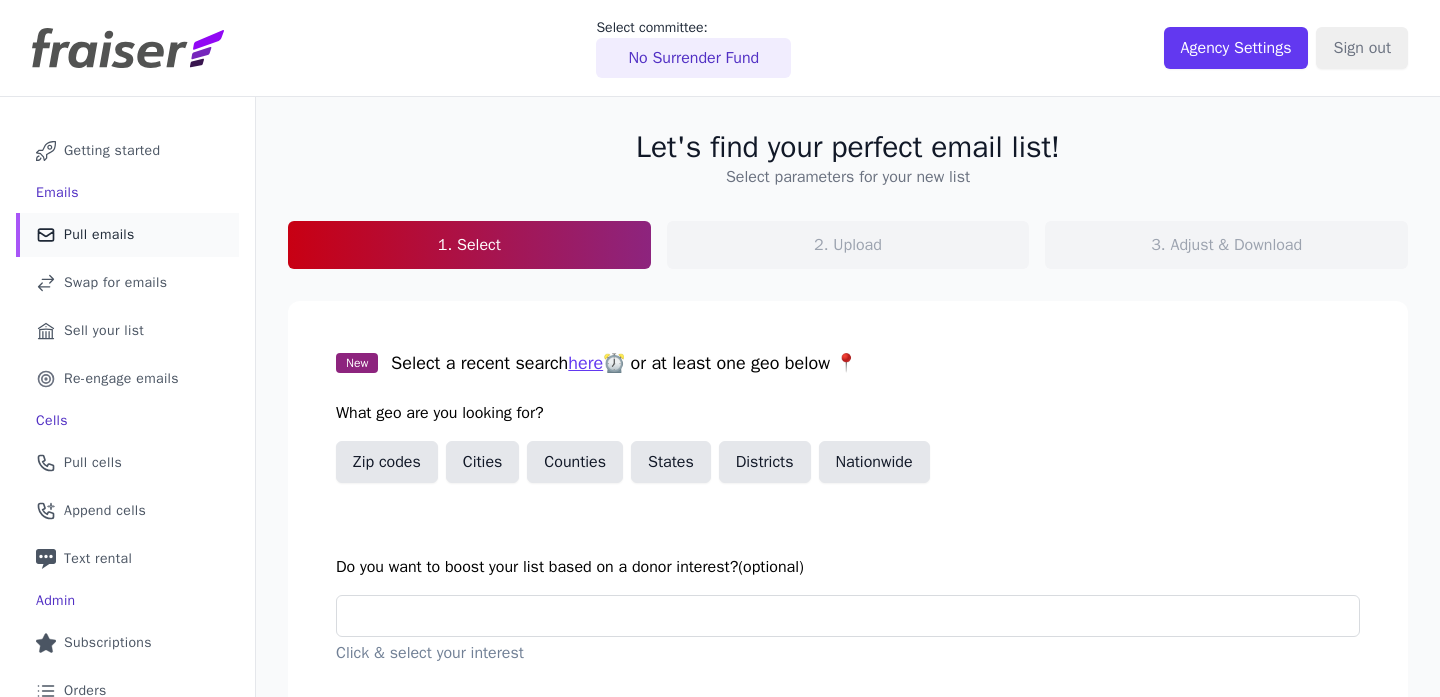 scroll, scrollTop: 0, scrollLeft: 0, axis: both 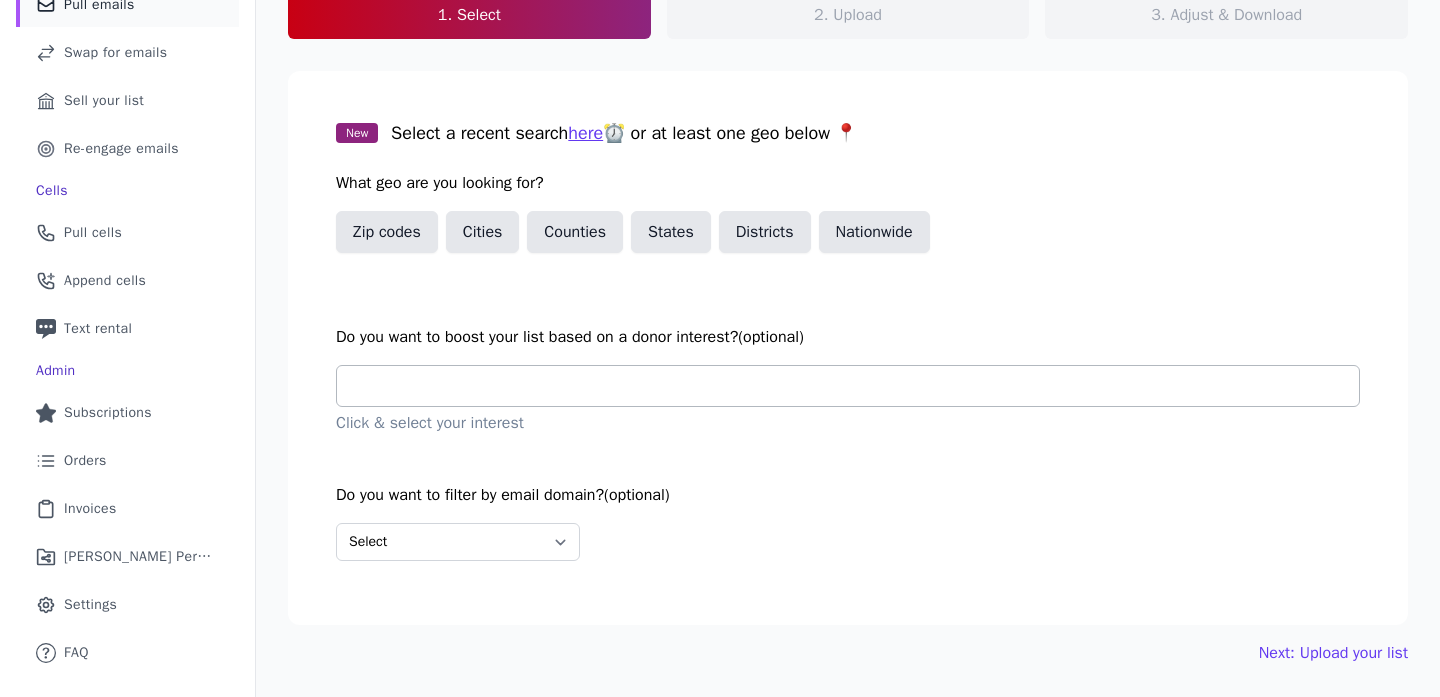 click at bounding box center (856, 386) 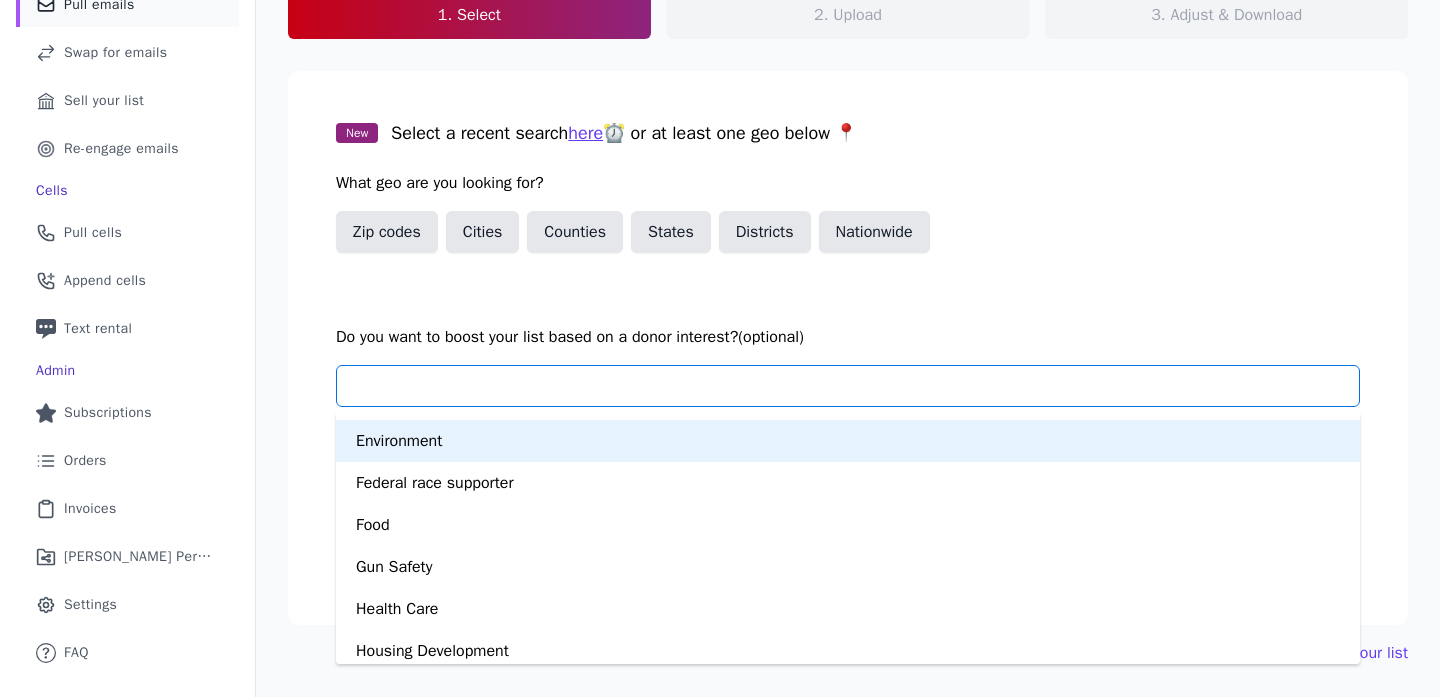 scroll, scrollTop: 494, scrollLeft: 0, axis: vertical 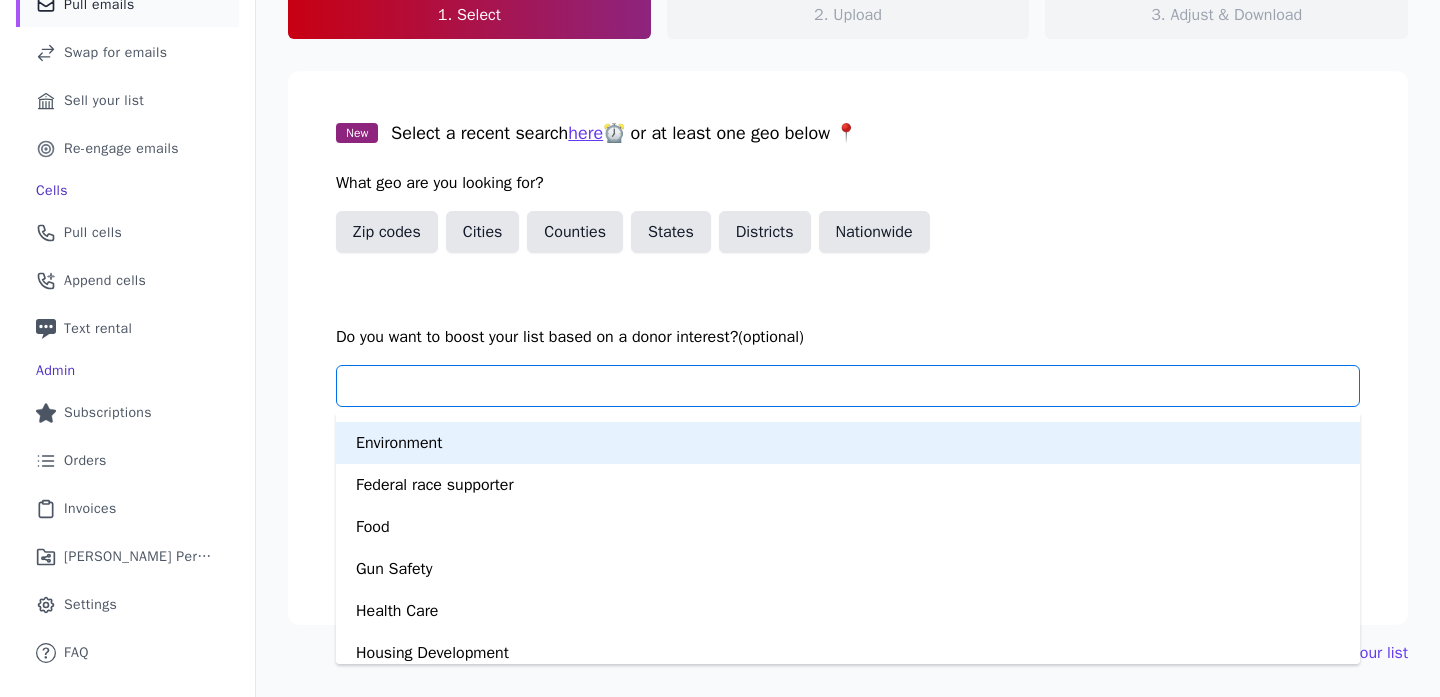 click on "Environment" at bounding box center [848, 443] 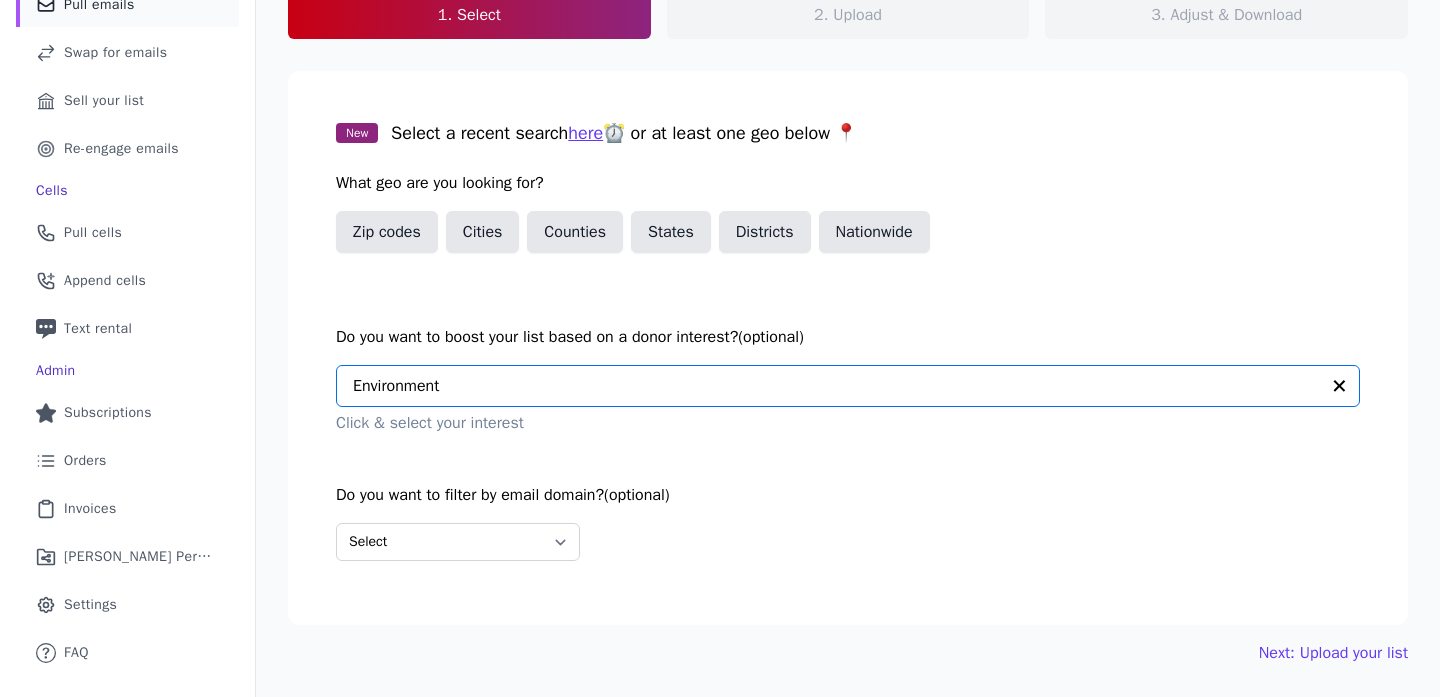 click 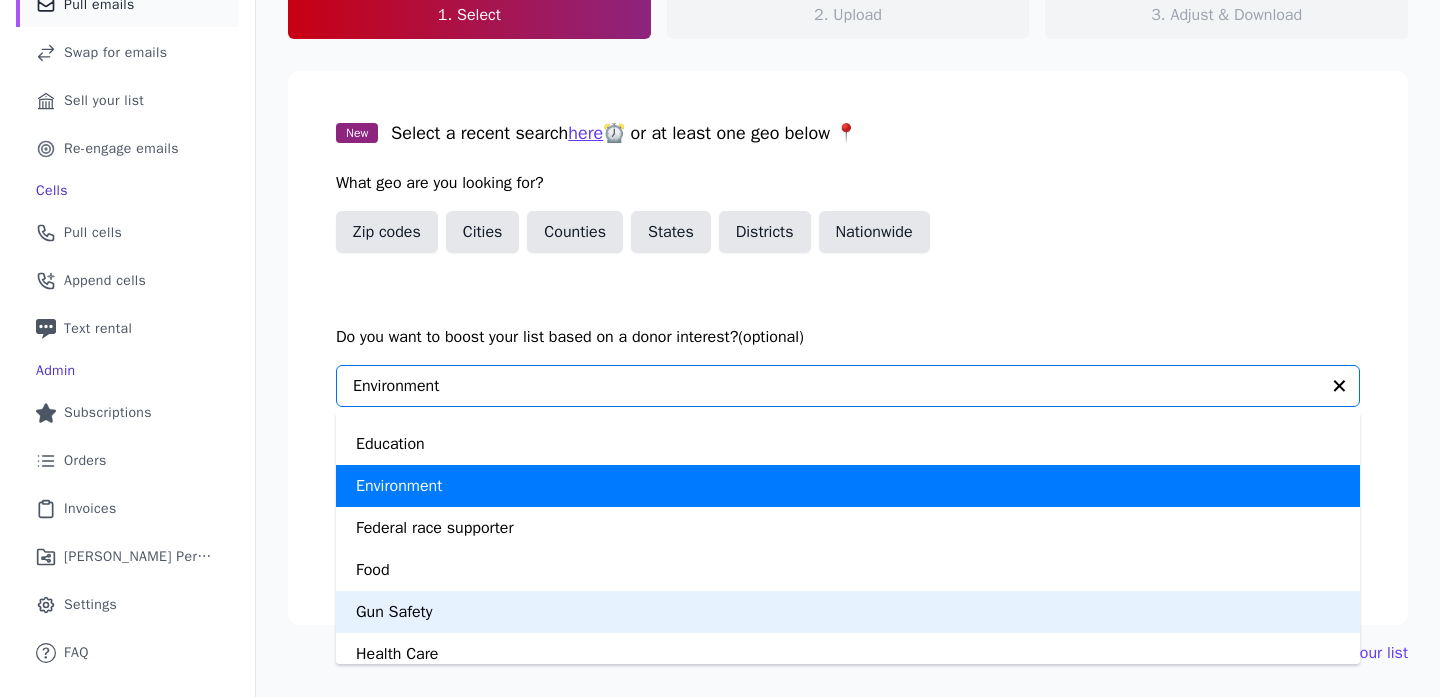 scroll, scrollTop: 451, scrollLeft: 0, axis: vertical 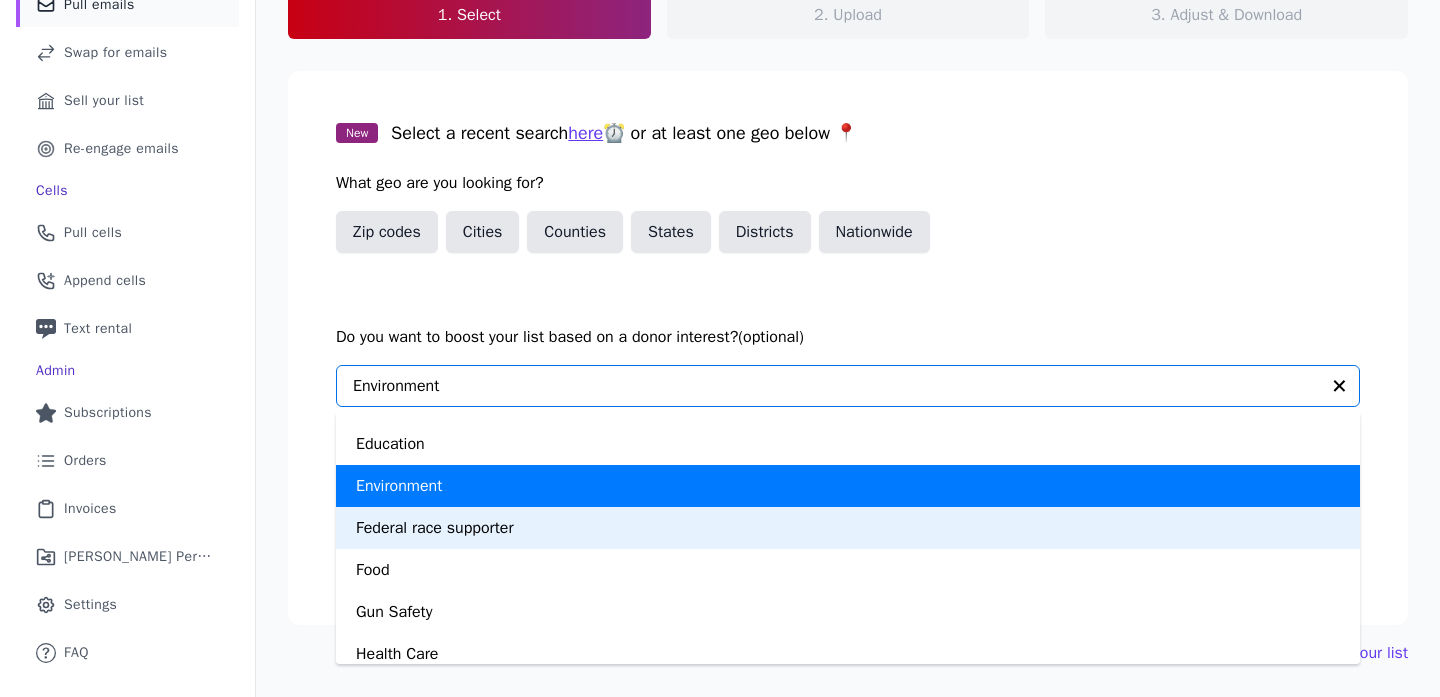click on "Federal race supporter" at bounding box center (848, 528) 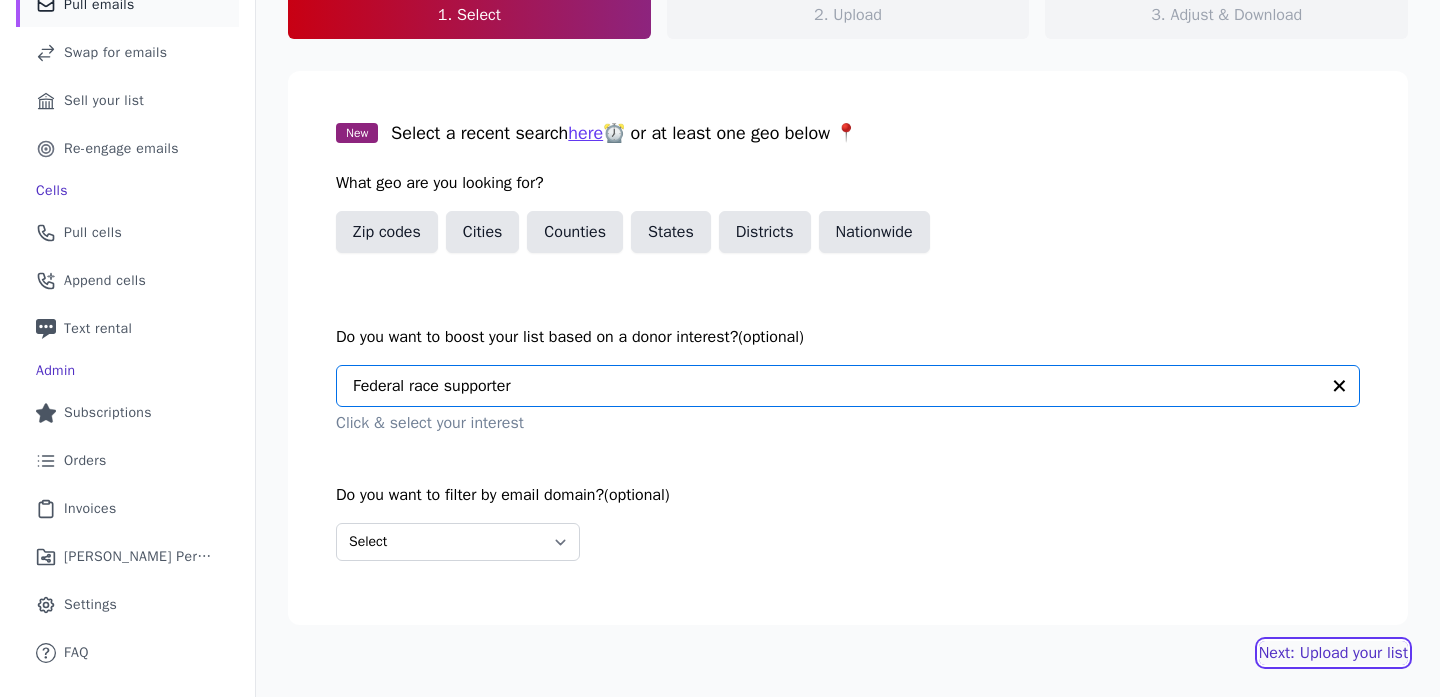 click on "Next: Upload your list" at bounding box center (1333, 653) 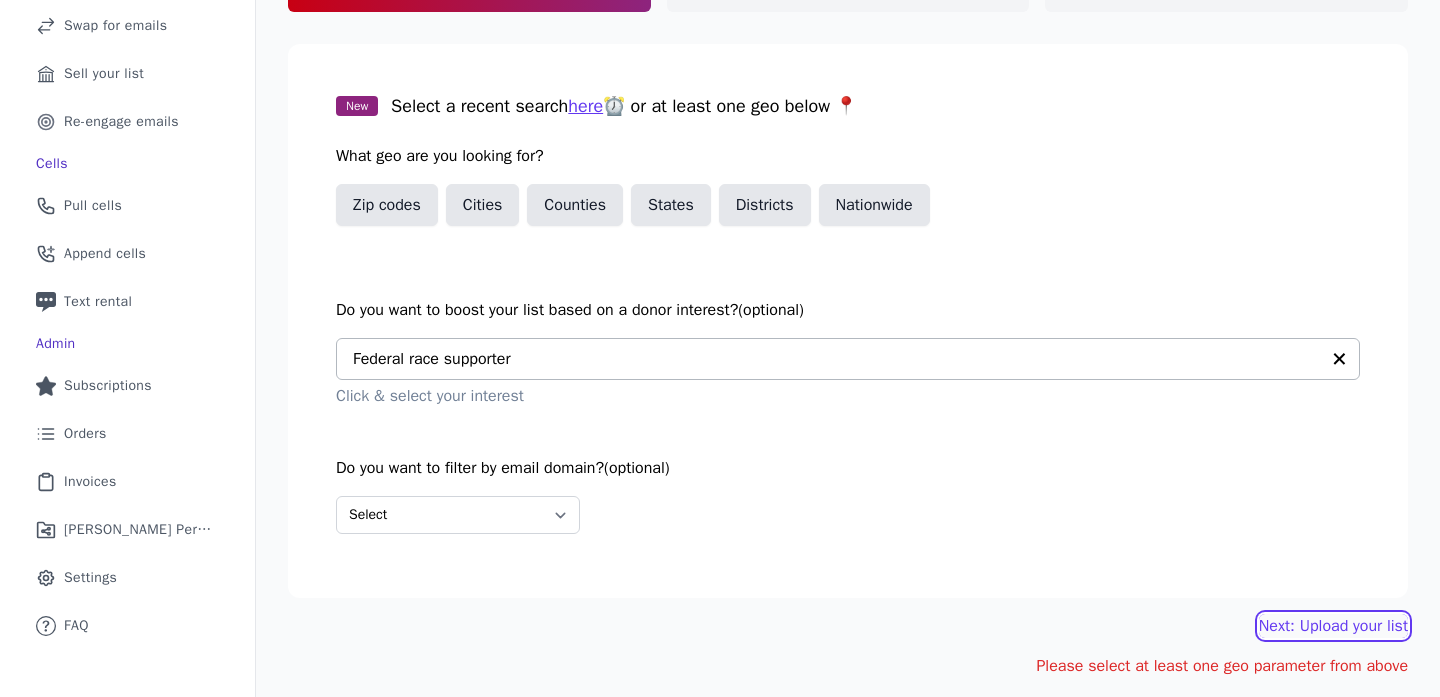 scroll, scrollTop: 286, scrollLeft: 0, axis: vertical 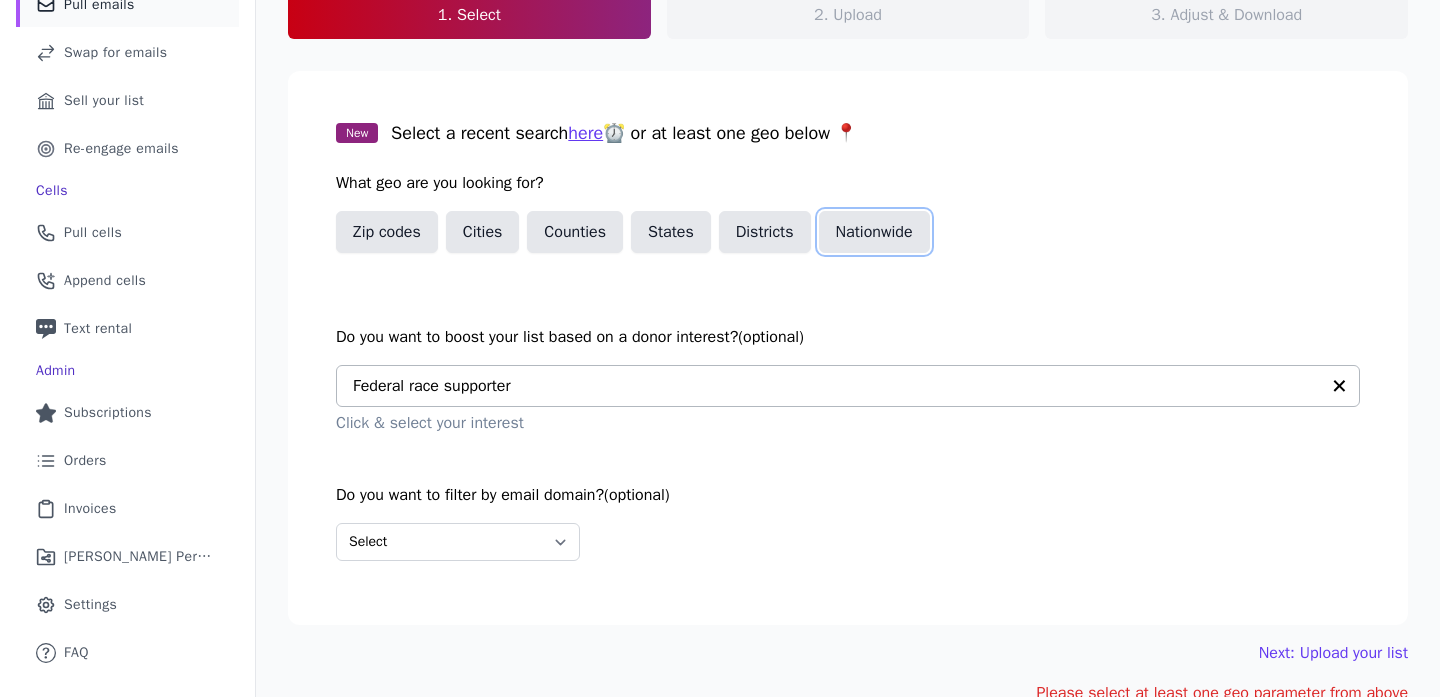 click on "Nationwide" at bounding box center [874, 232] 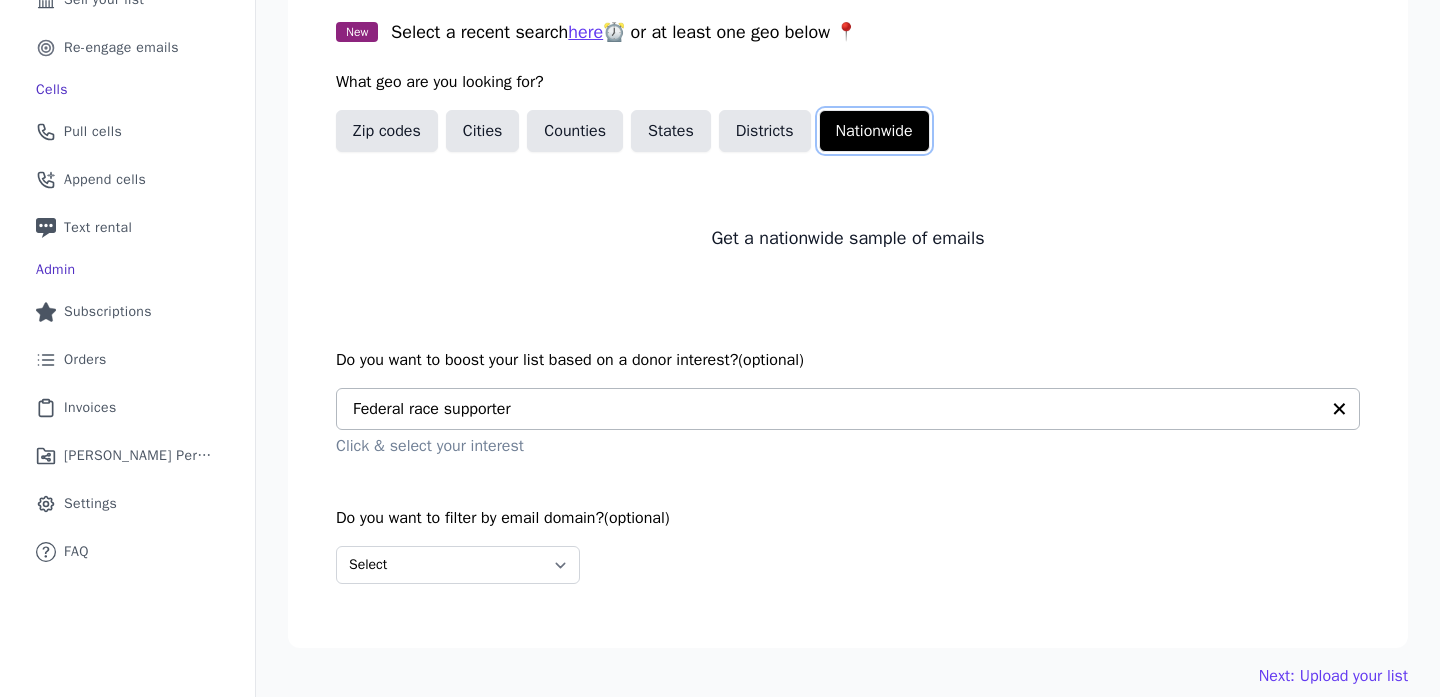 scroll, scrollTop: 354, scrollLeft: 0, axis: vertical 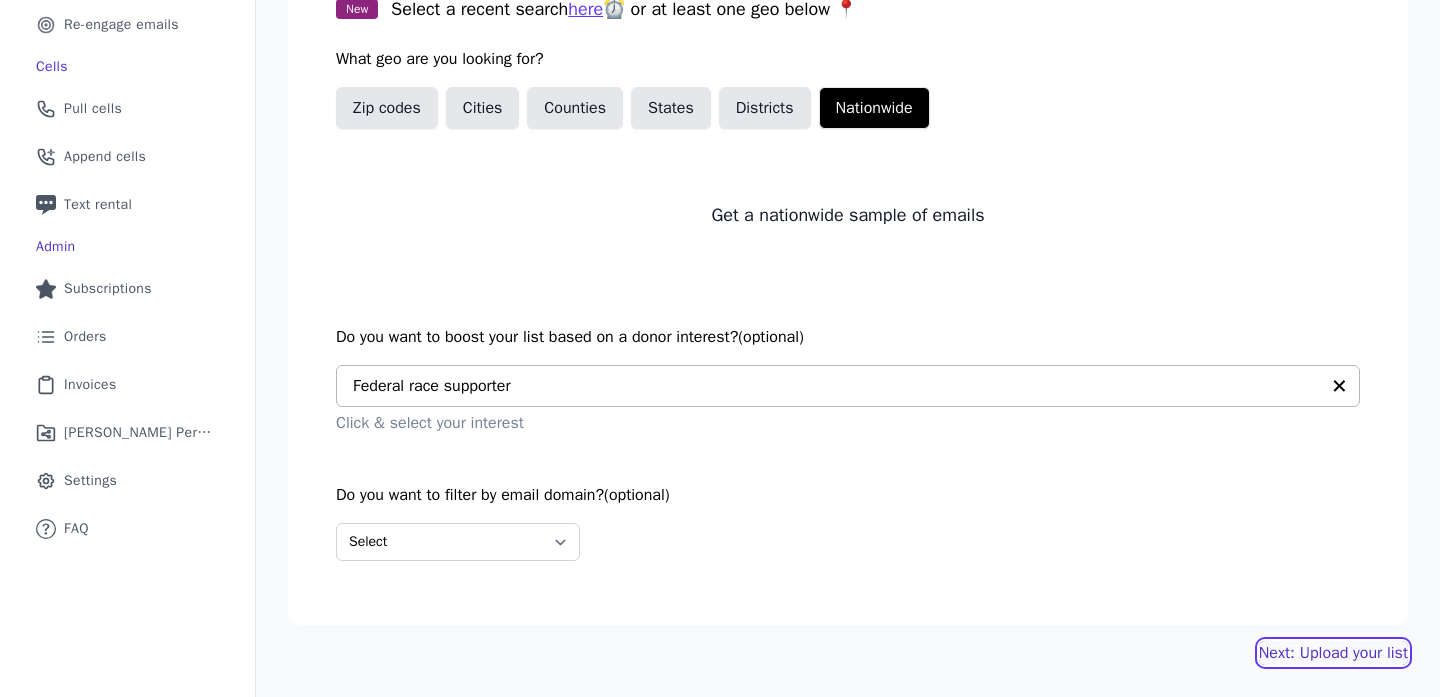 click on "Next: Upload your list" at bounding box center [1333, 653] 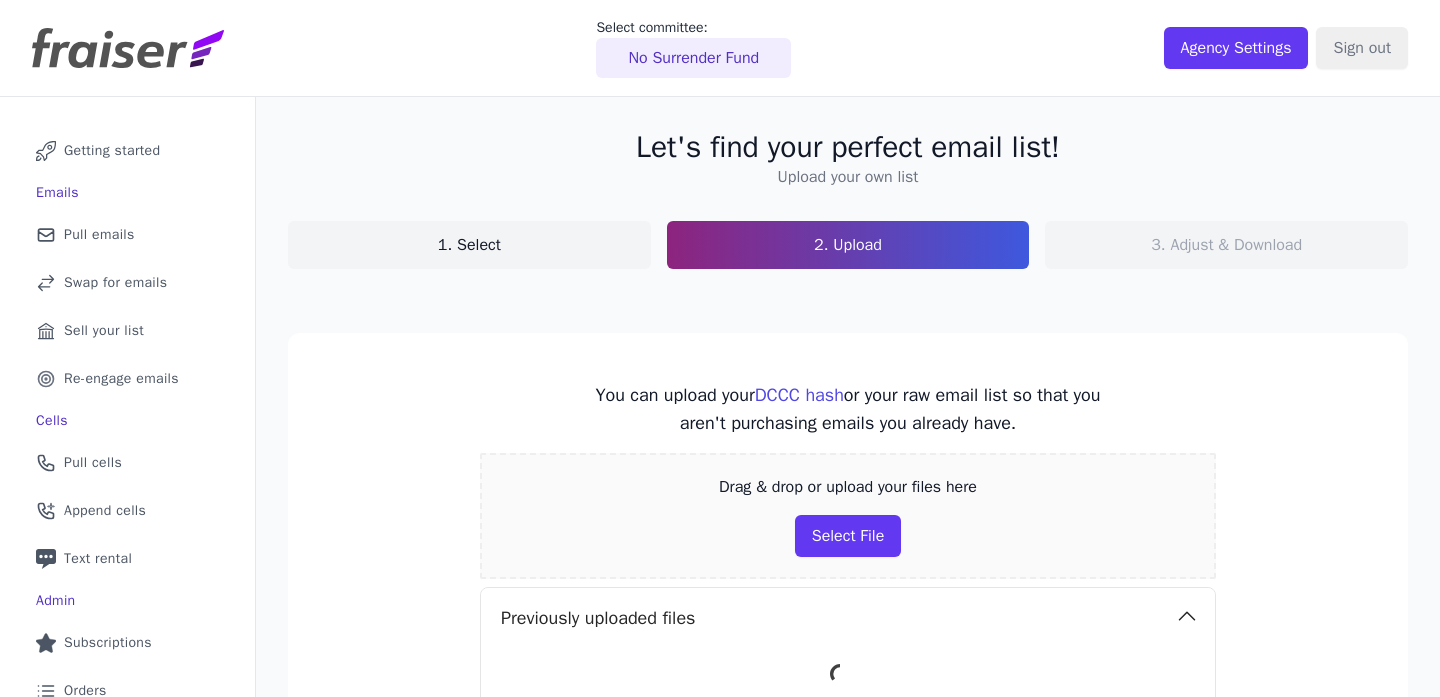 scroll, scrollTop: 0, scrollLeft: 0, axis: both 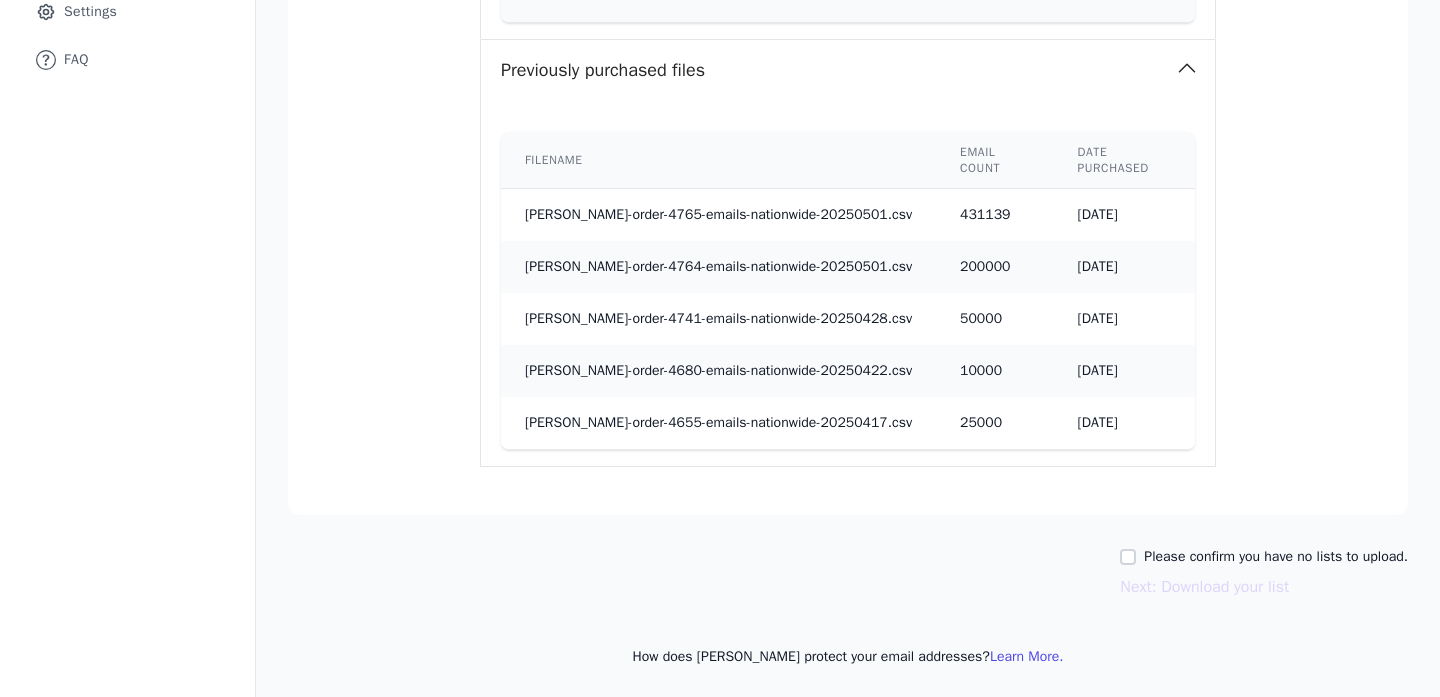 click on "Please confirm you have no lists to upload." at bounding box center (1276, 557) 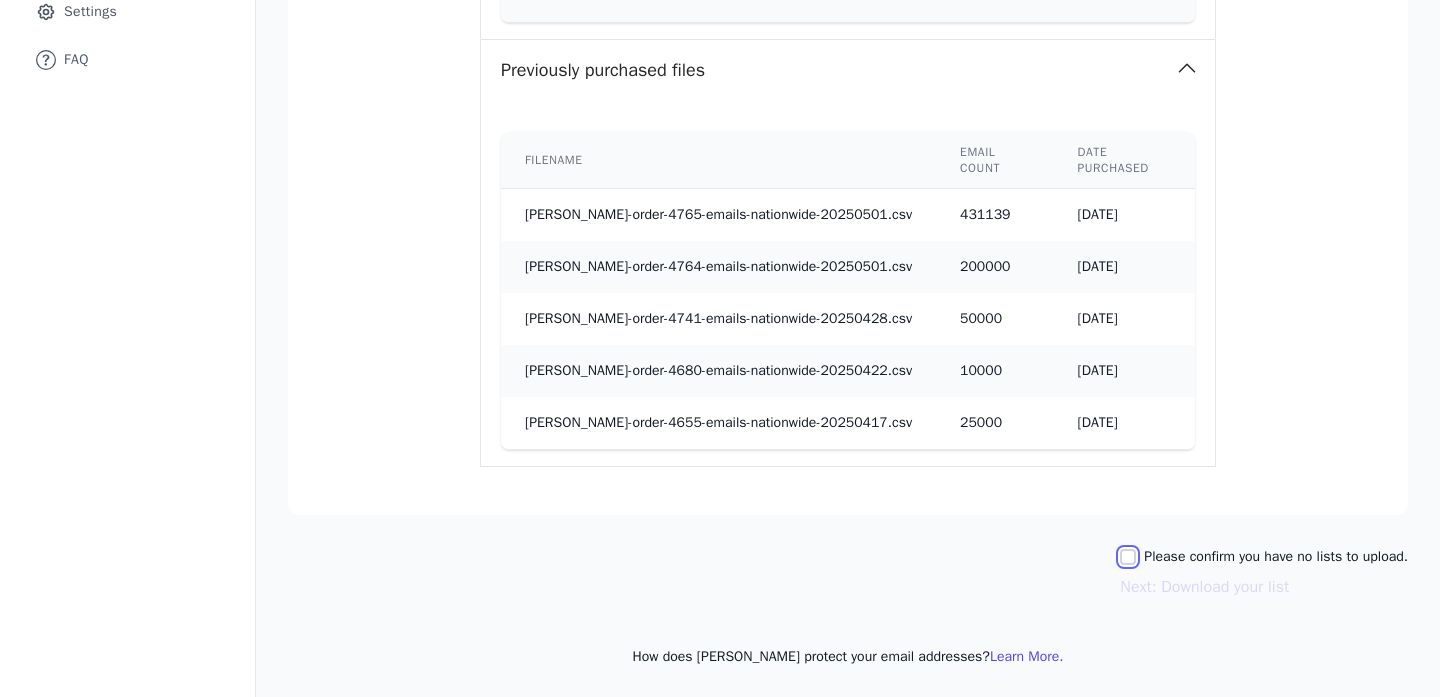 checkbox on "true" 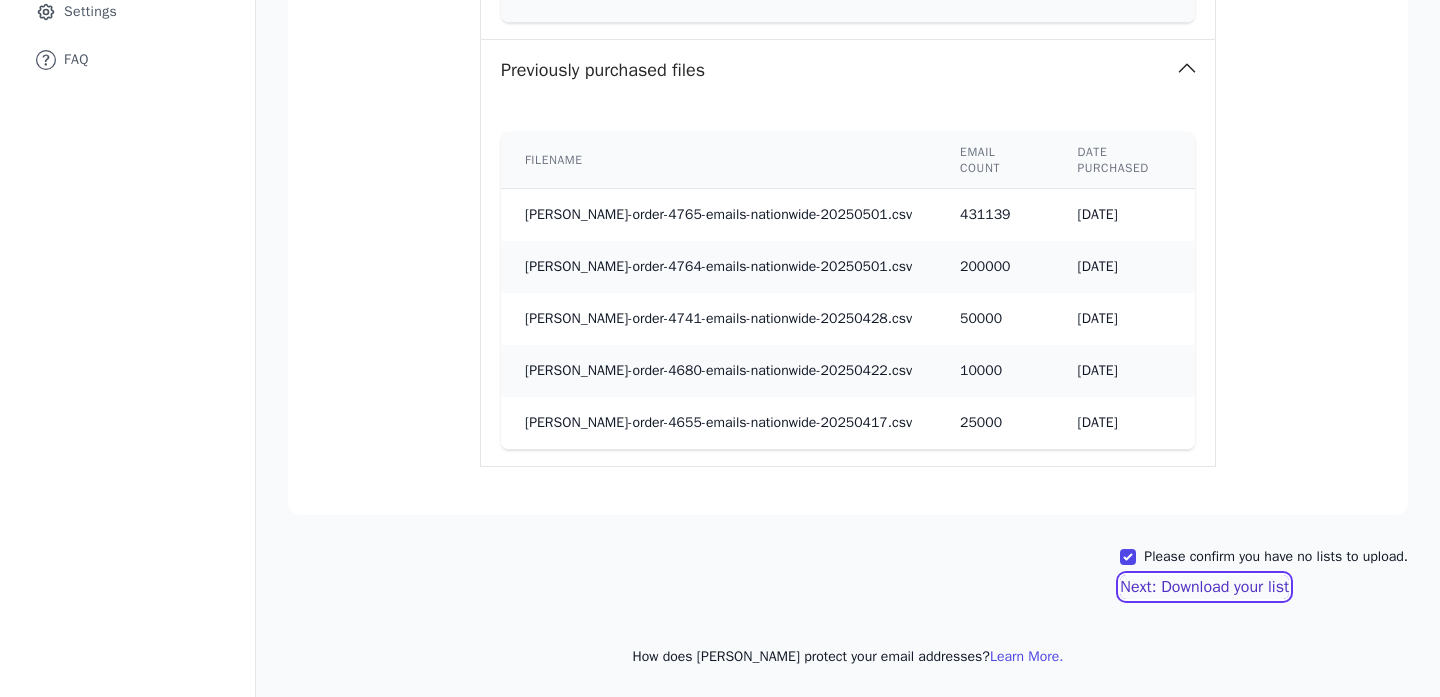 click on "Next: Download your list" at bounding box center [1204, 587] 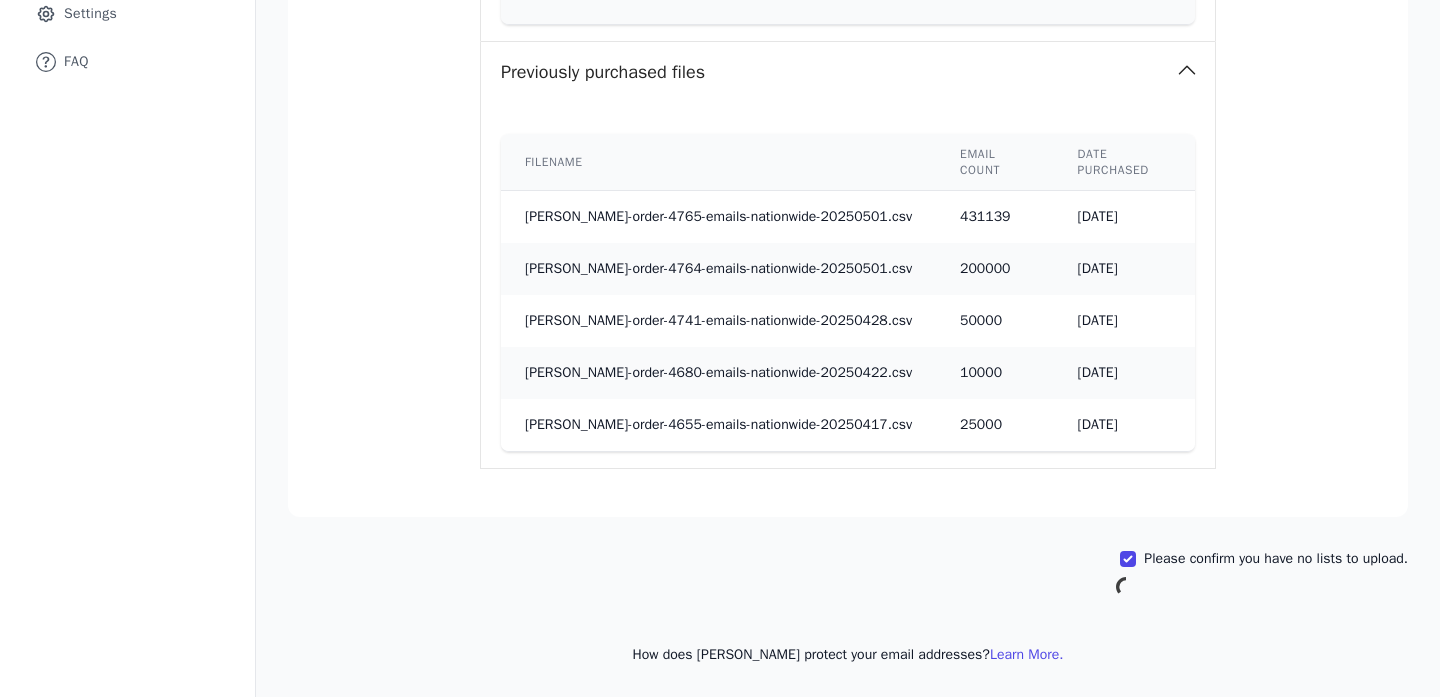 scroll, scrollTop: 819, scrollLeft: 0, axis: vertical 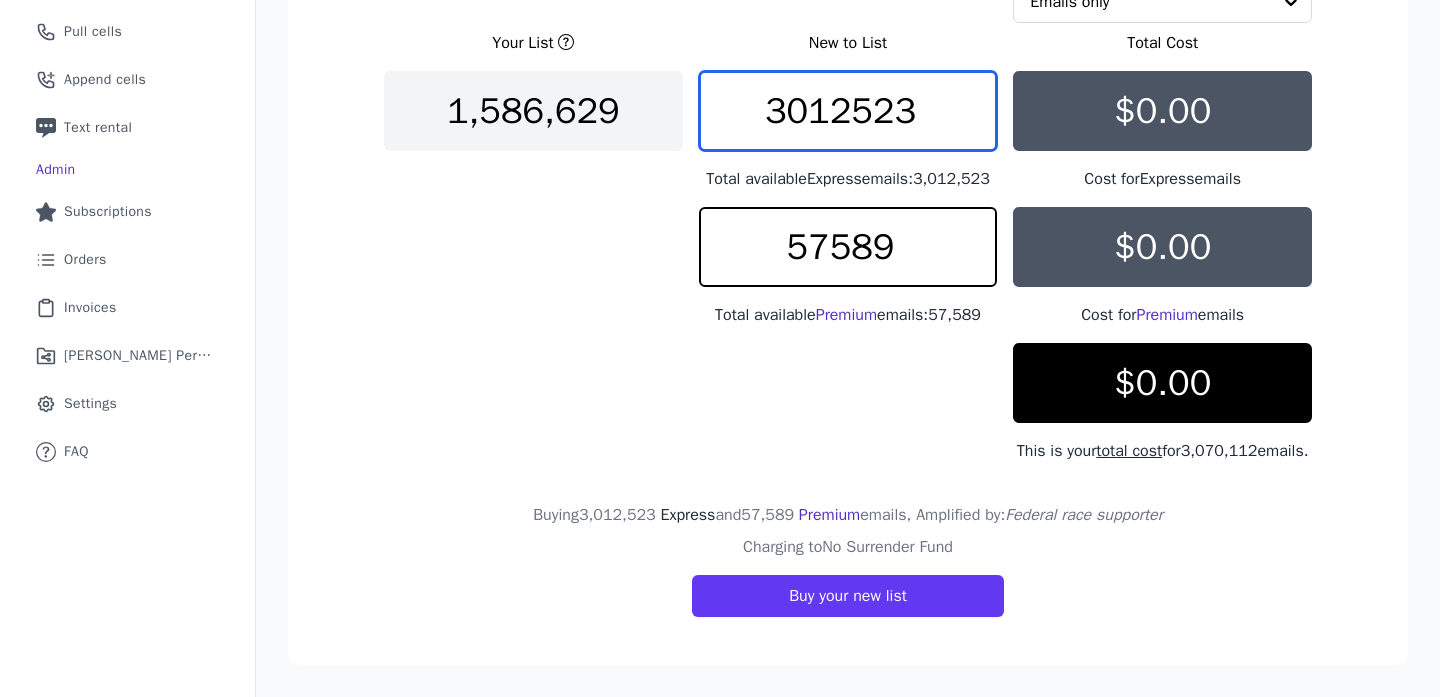 click on "3012523" at bounding box center [848, 111] 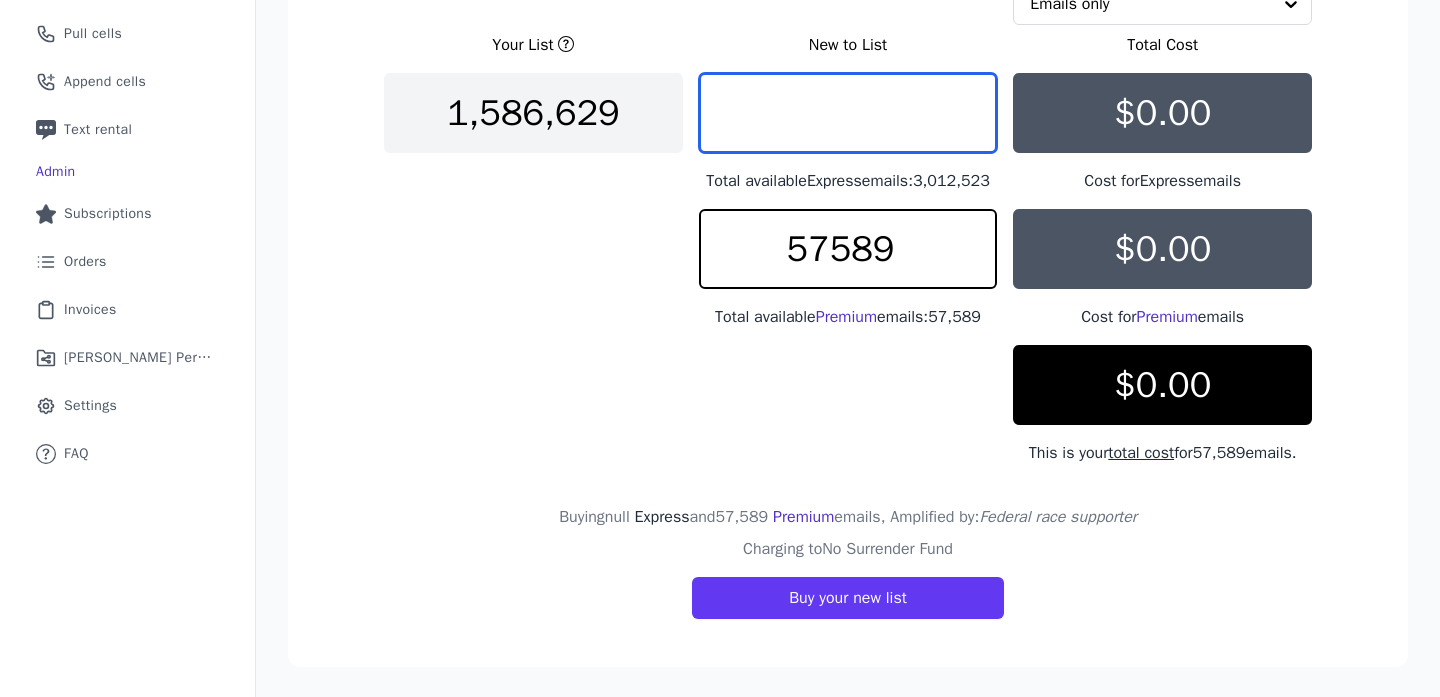 scroll, scrollTop: 431, scrollLeft: 0, axis: vertical 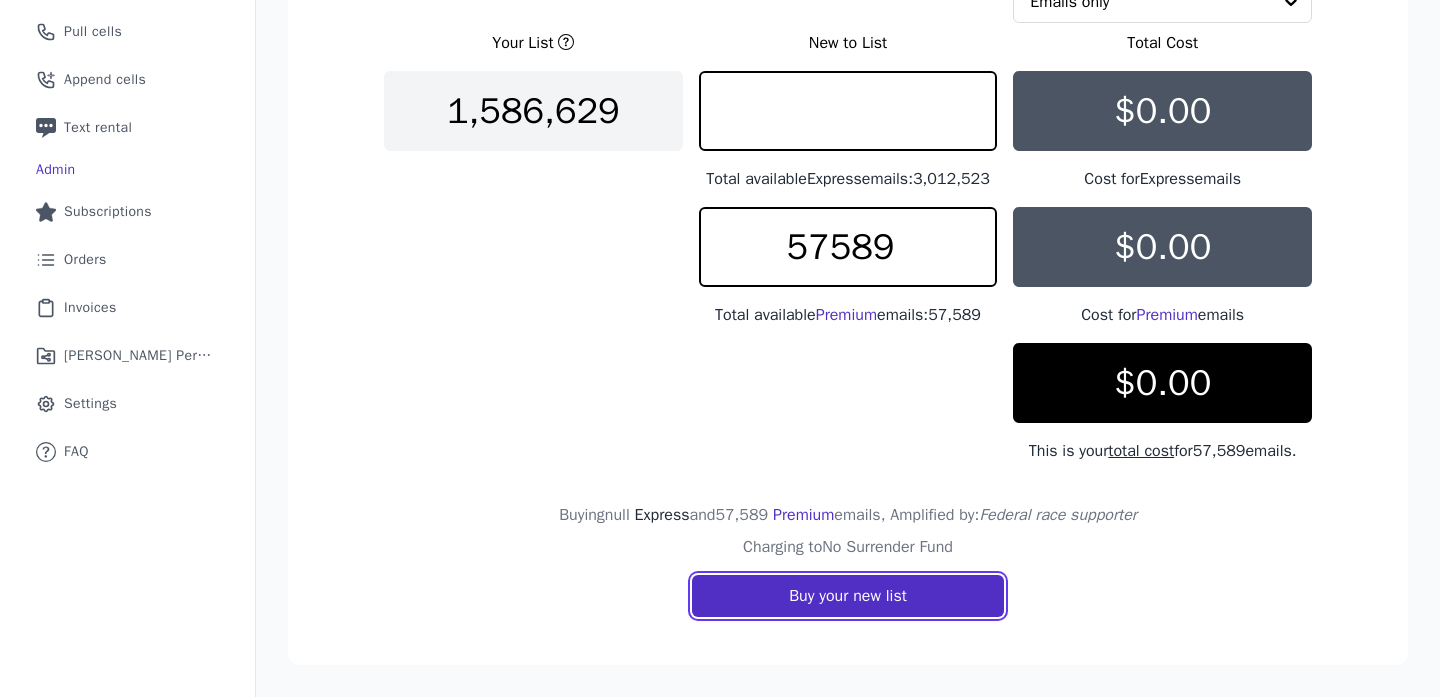 type on "0" 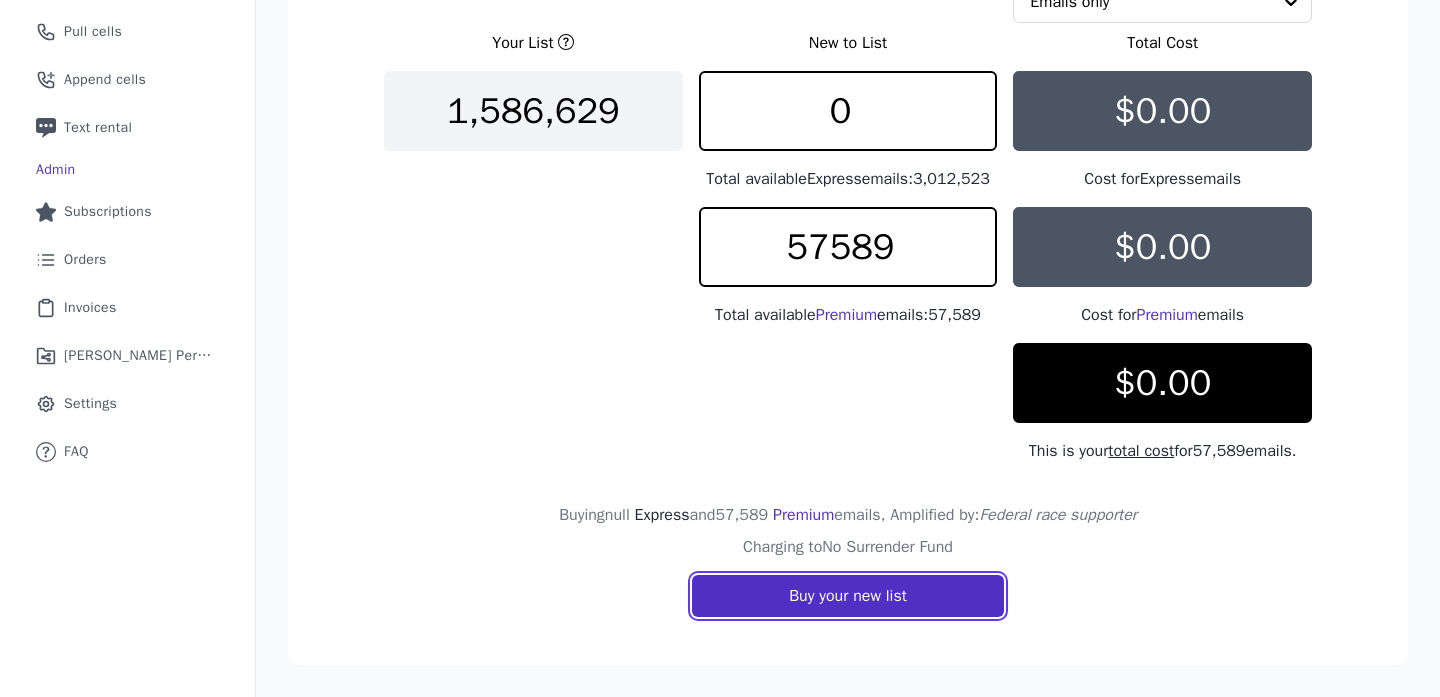 click on "Buy your new list" at bounding box center [848, 596] 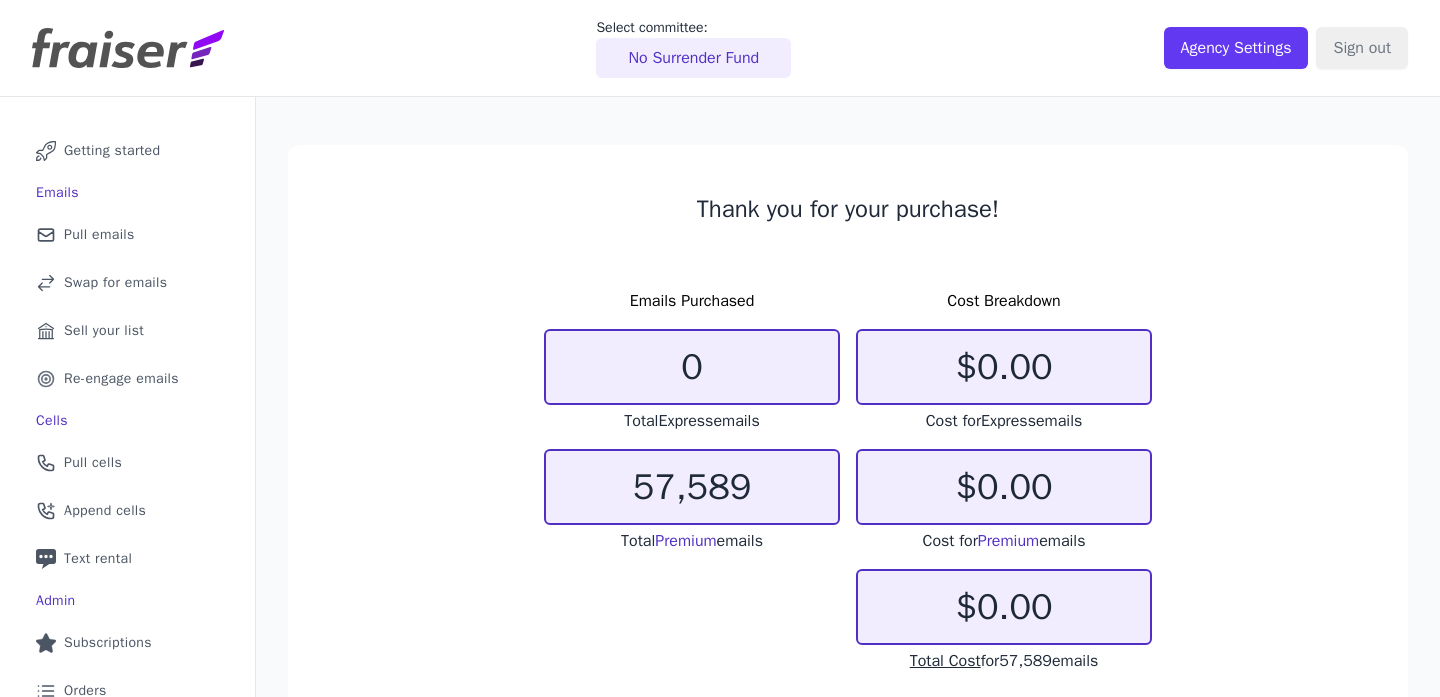 scroll, scrollTop: 0, scrollLeft: 0, axis: both 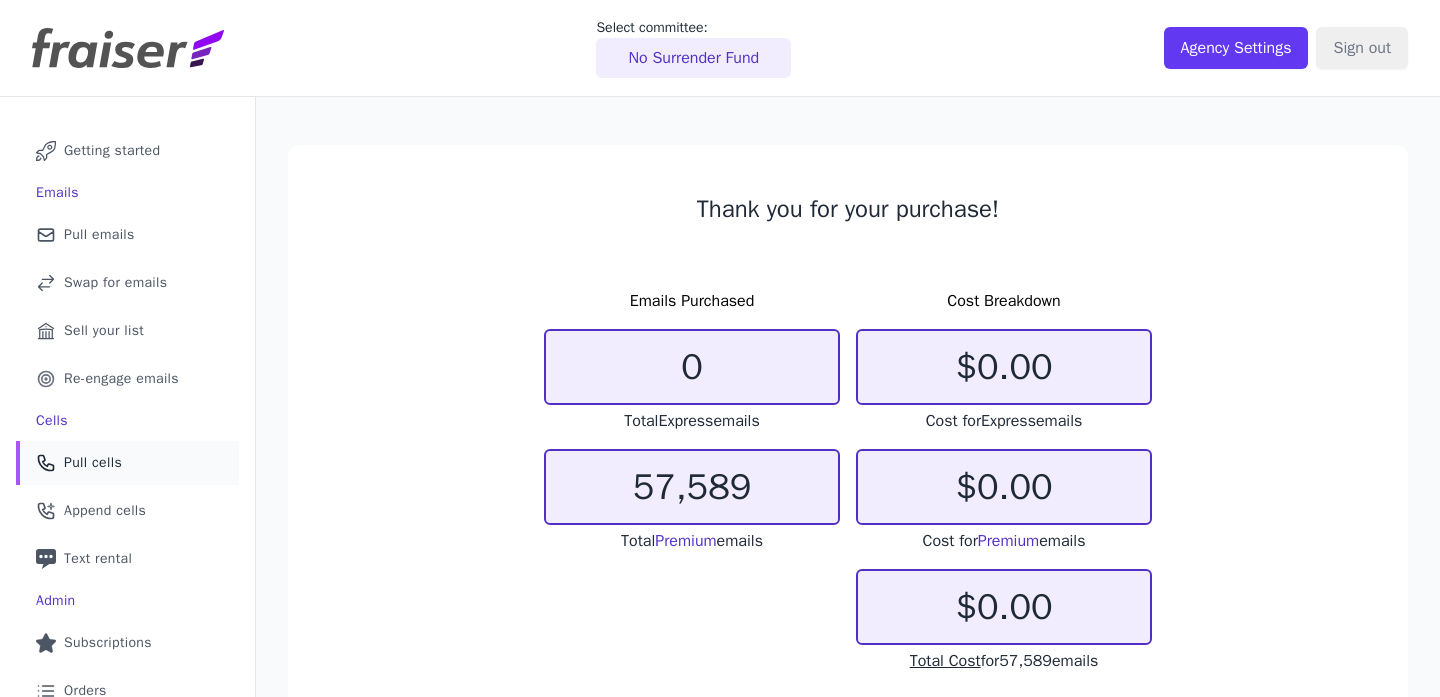 click on "Pull cells" at bounding box center (93, 463) 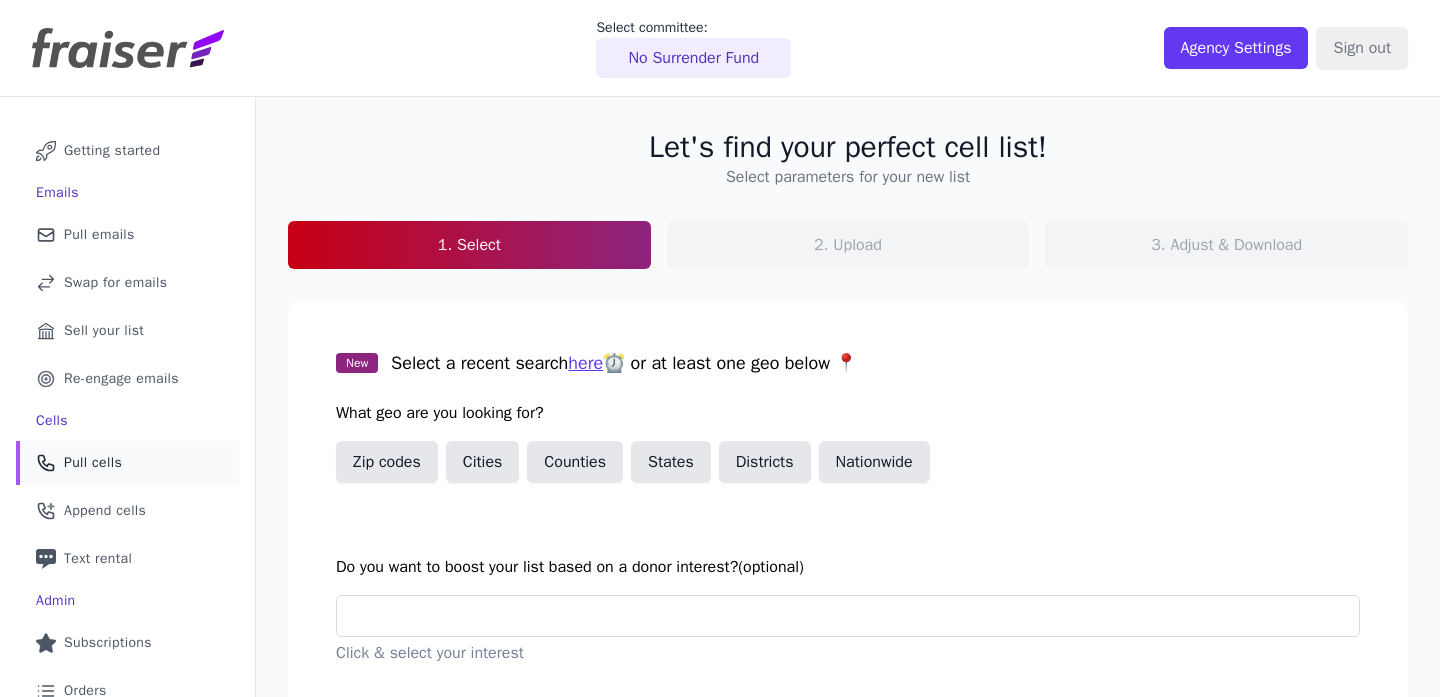 scroll, scrollTop: 0, scrollLeft: 0, axis: both 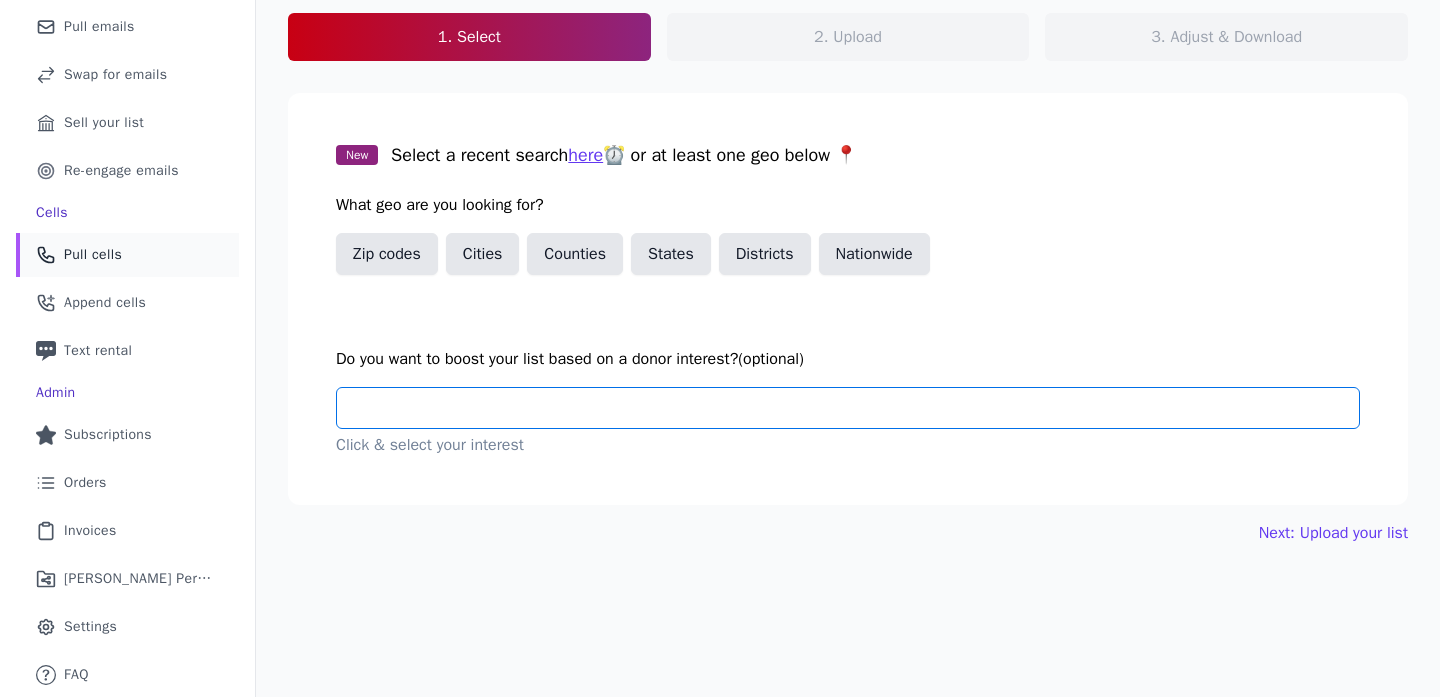 click at bounding box center (856, 408) 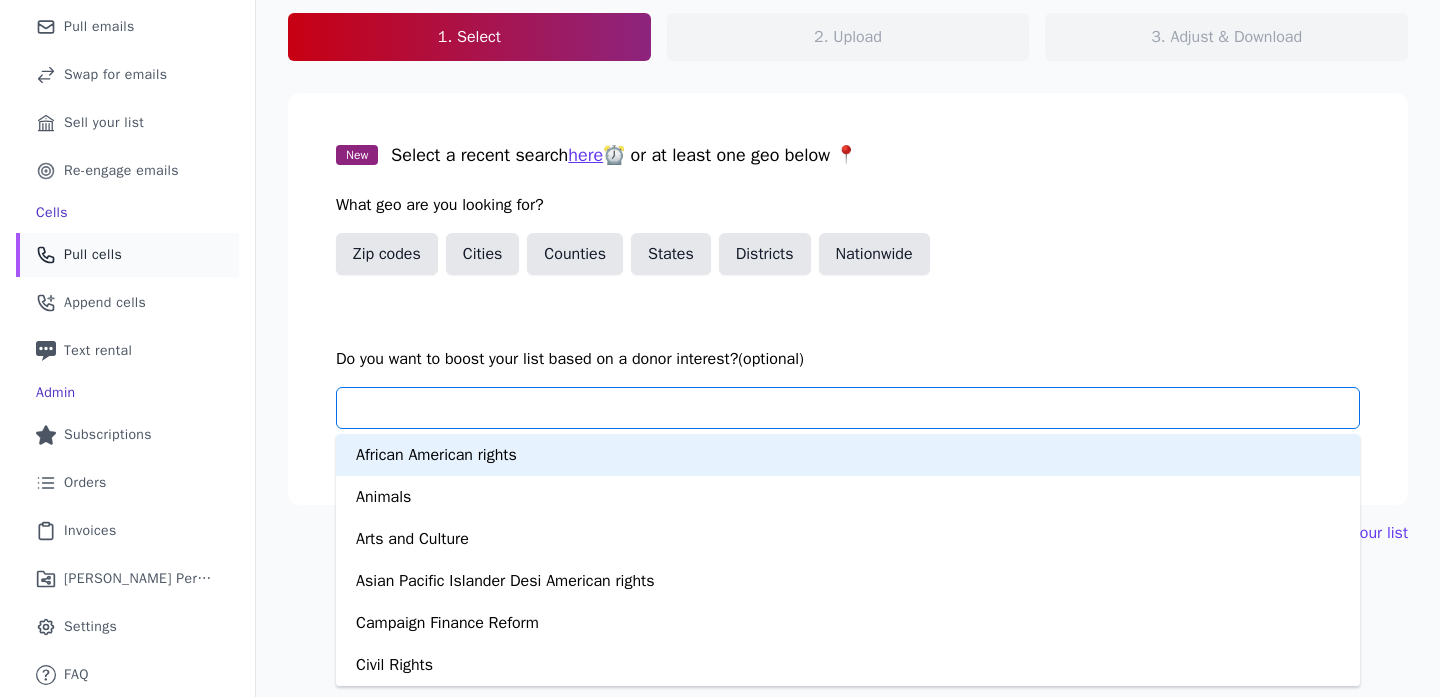 click at bounding box center [856, 408] 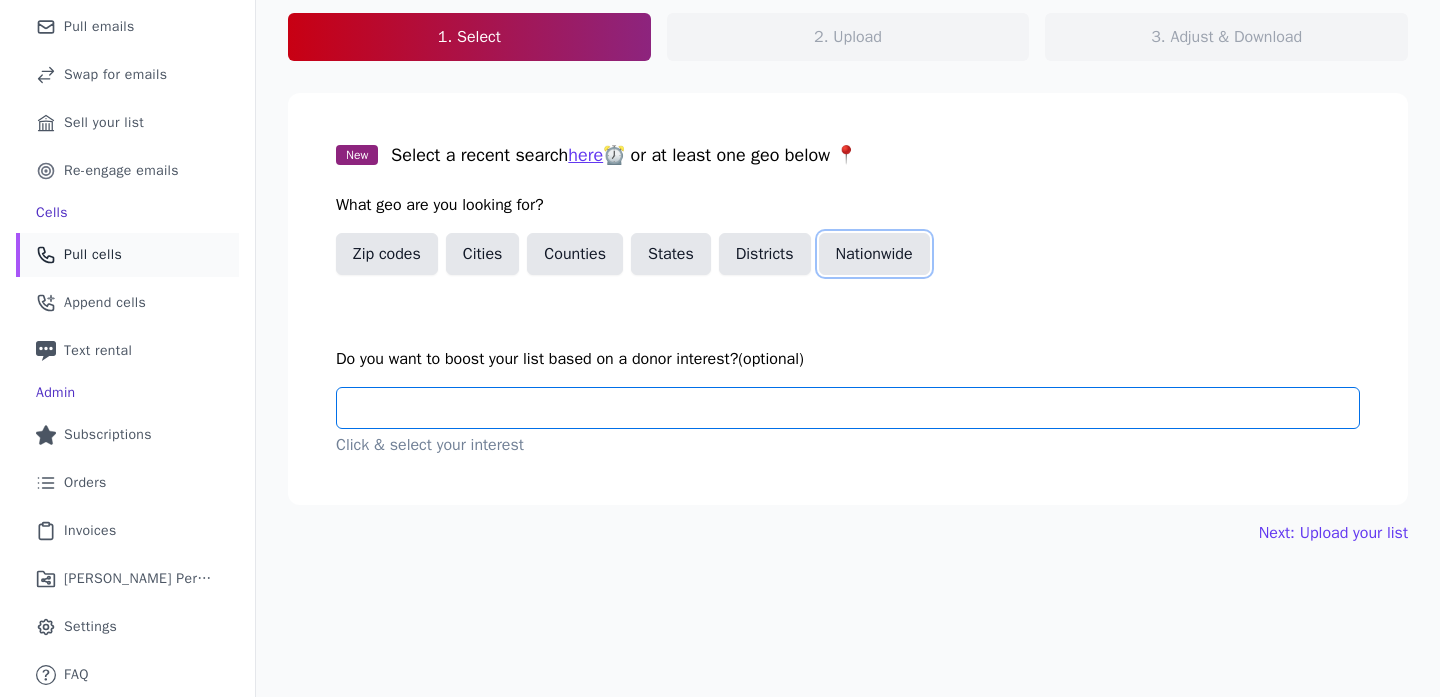 click on "Nationwide" at bounding box center (874, 254) 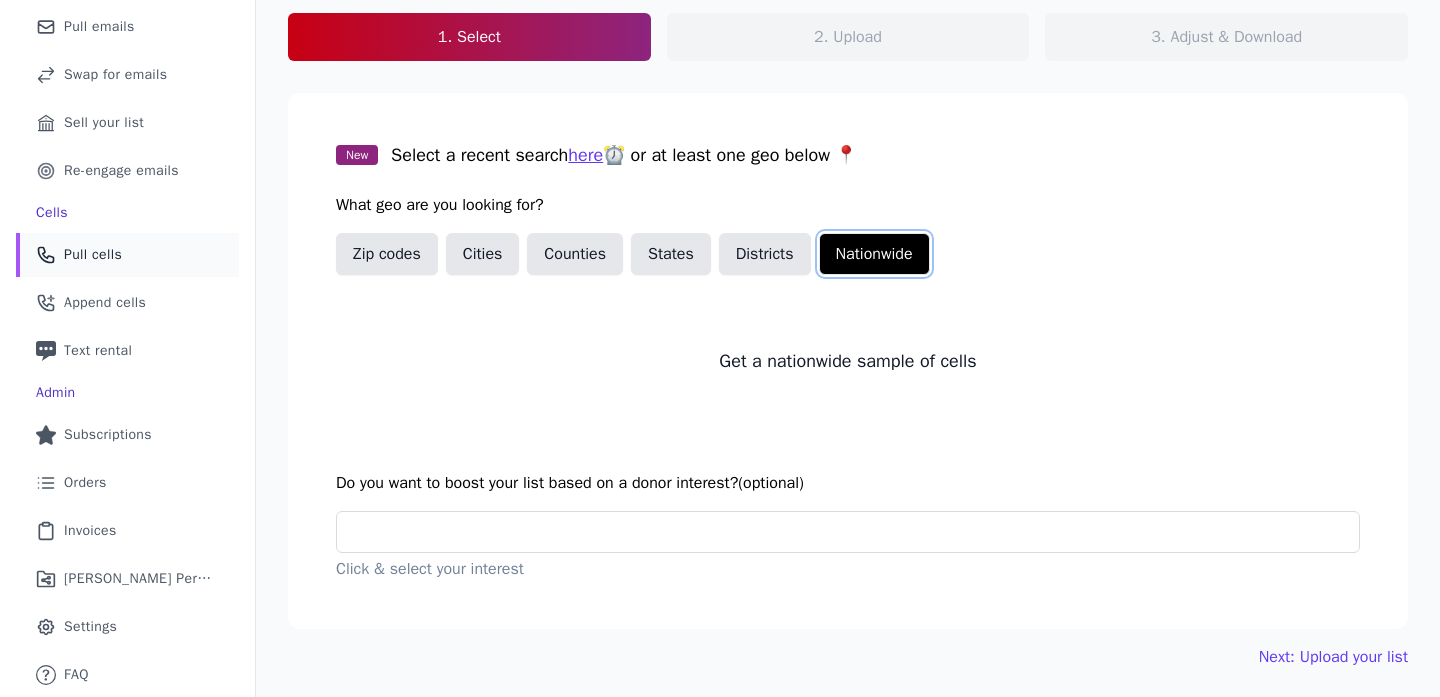 scroll, scrollTop: 212, scrollLeft: 0, axis: vertical 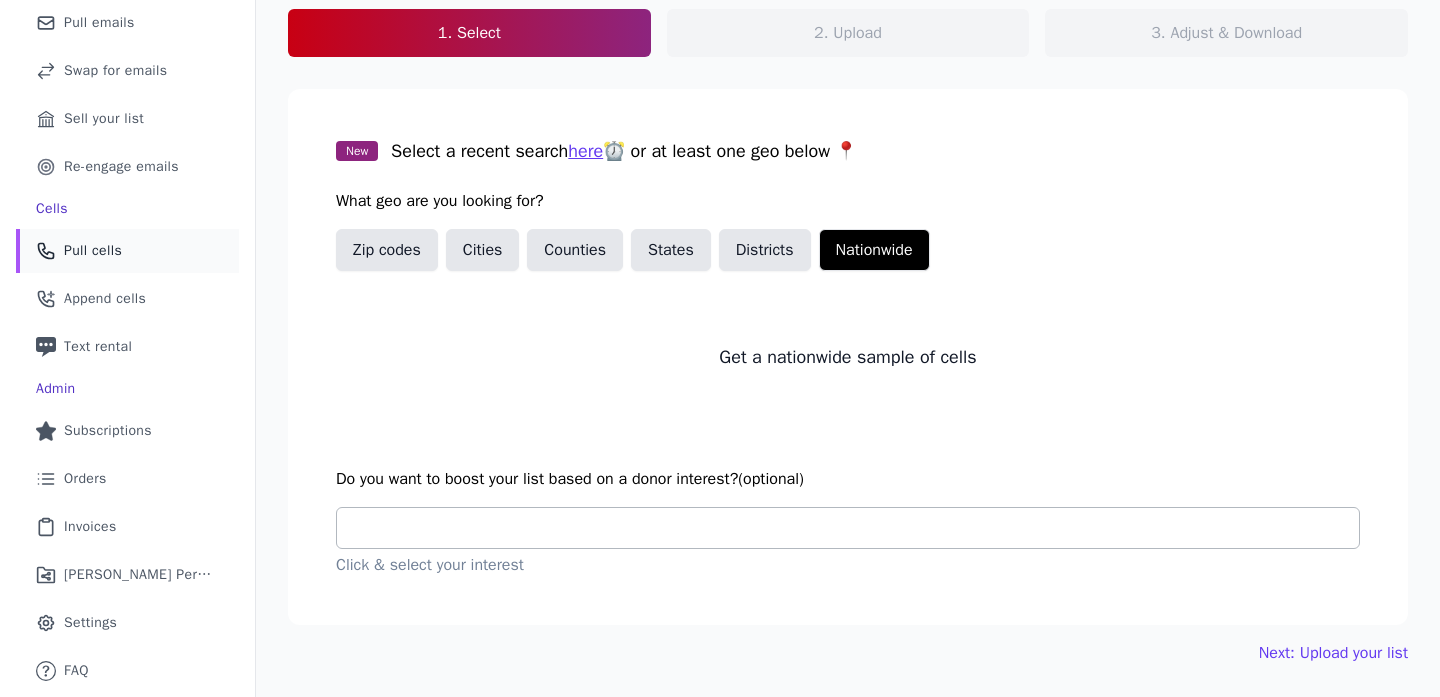 click at bounding box center (856, 528) 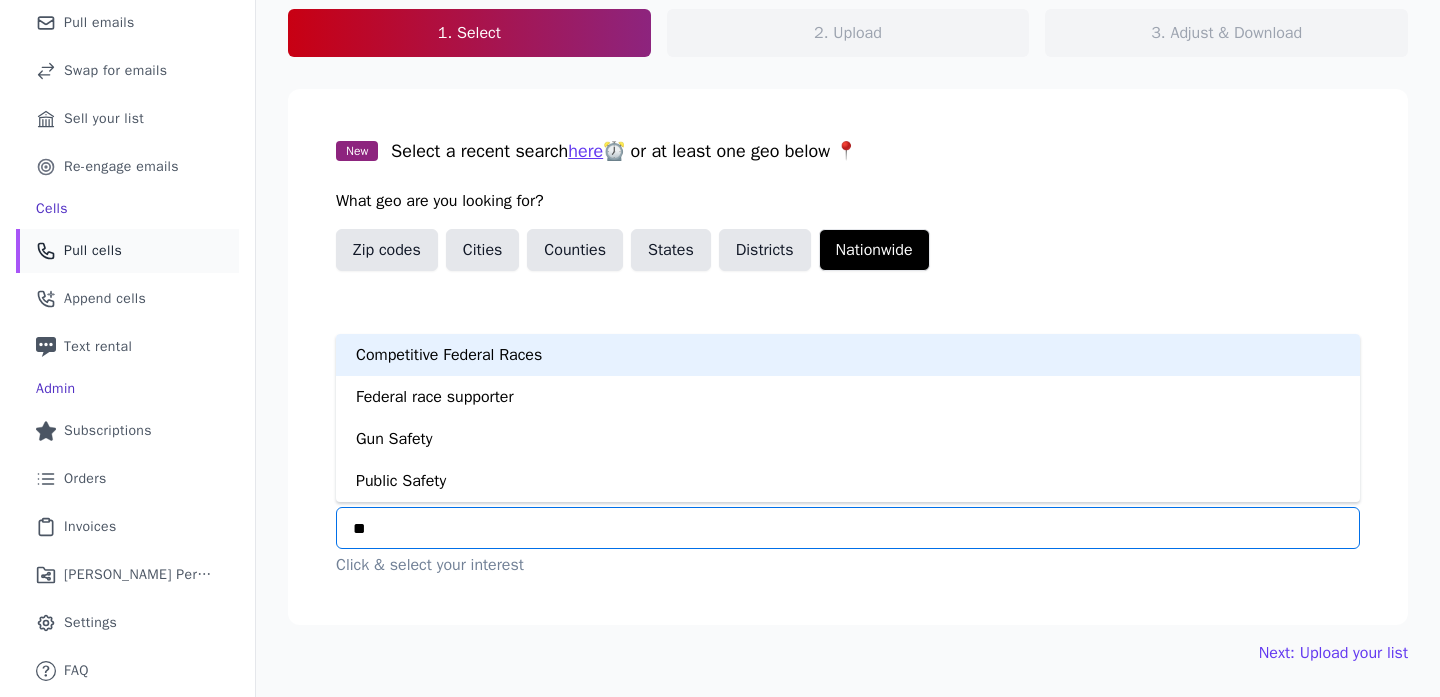 type on "***" 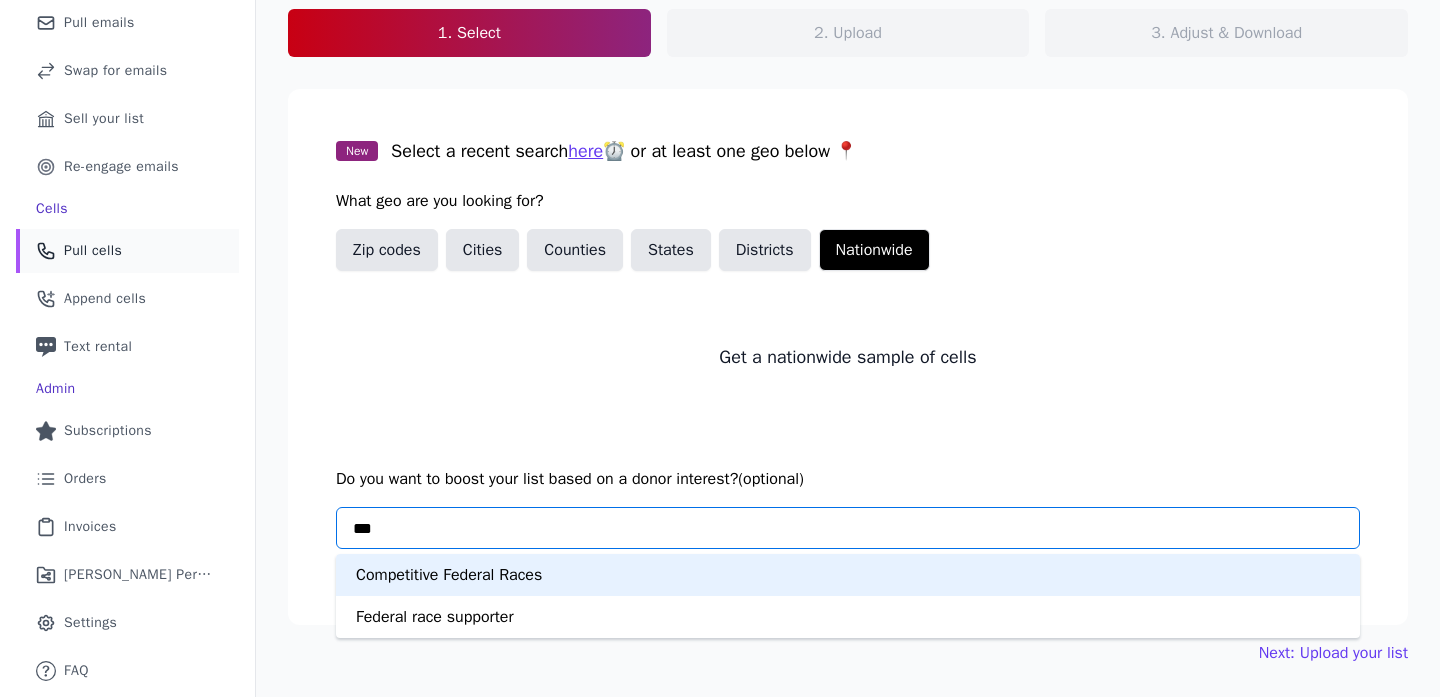 click on "Competitive Federal Races" at bounding box center [848, 575] 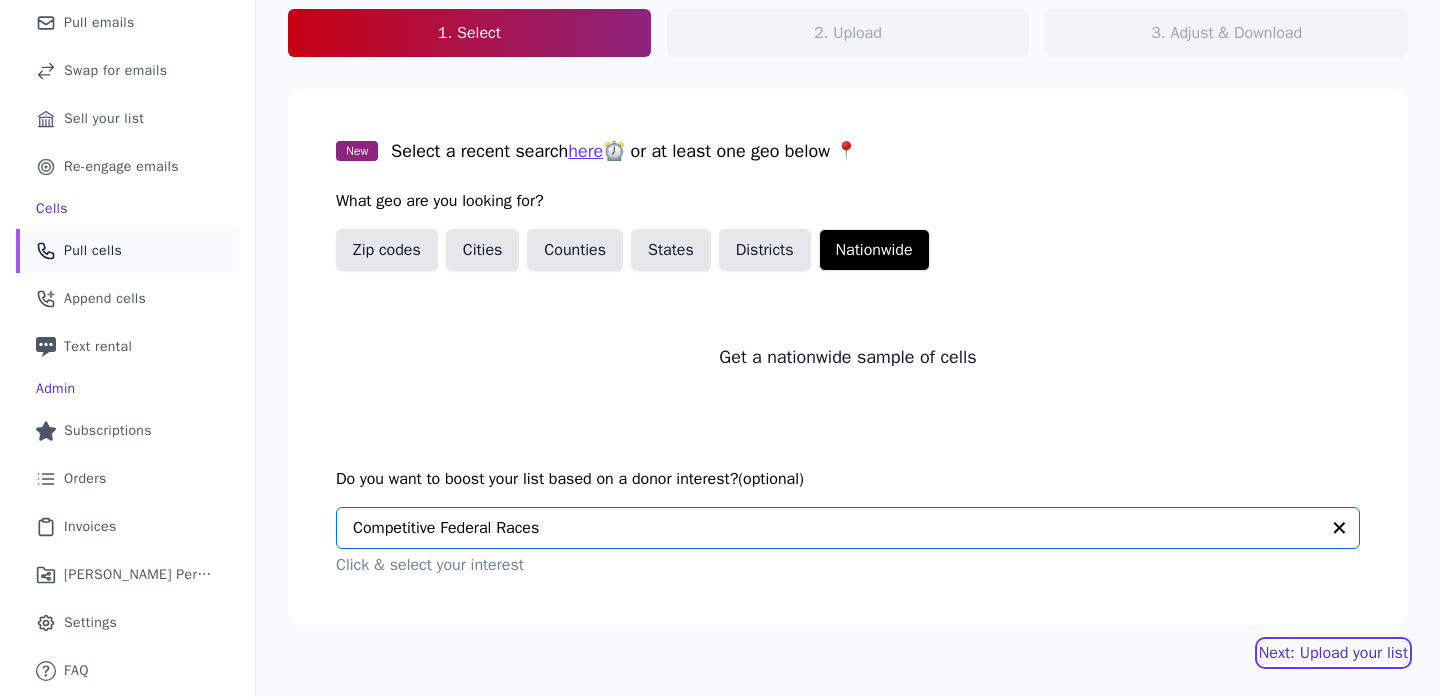 click on "Next: Upload your list" at bounding box center (1333, 653) 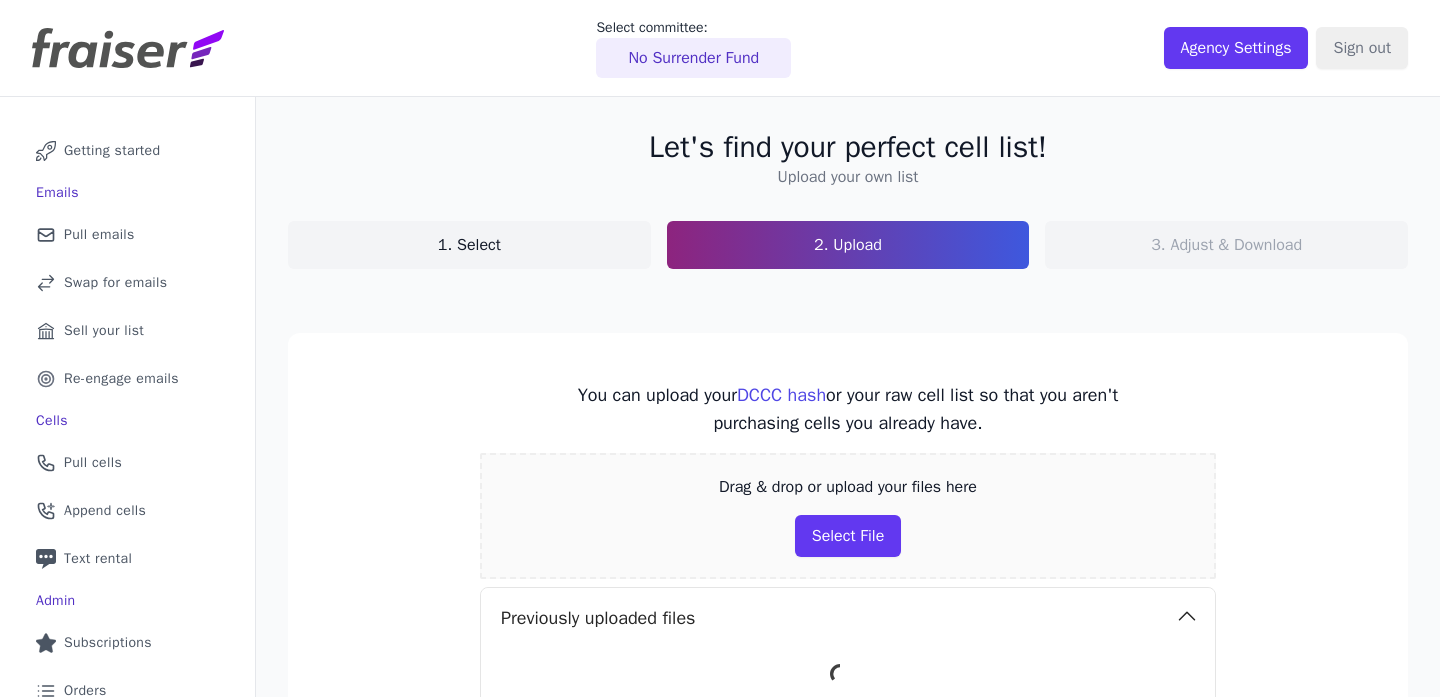 scroll, scrollTop: 0, scrollLeft: 0, axis: both 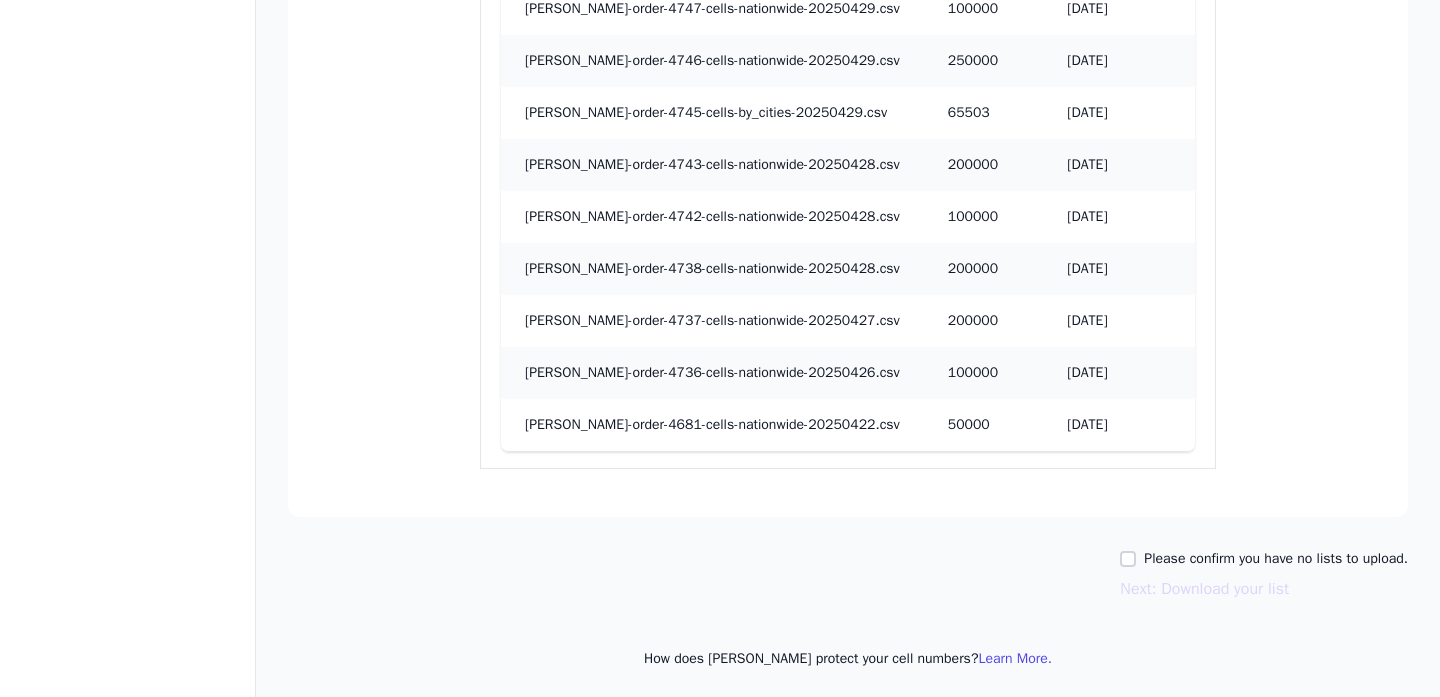 click on "Please confirm you have no lists to upload." at bounding box center [1276, 559] 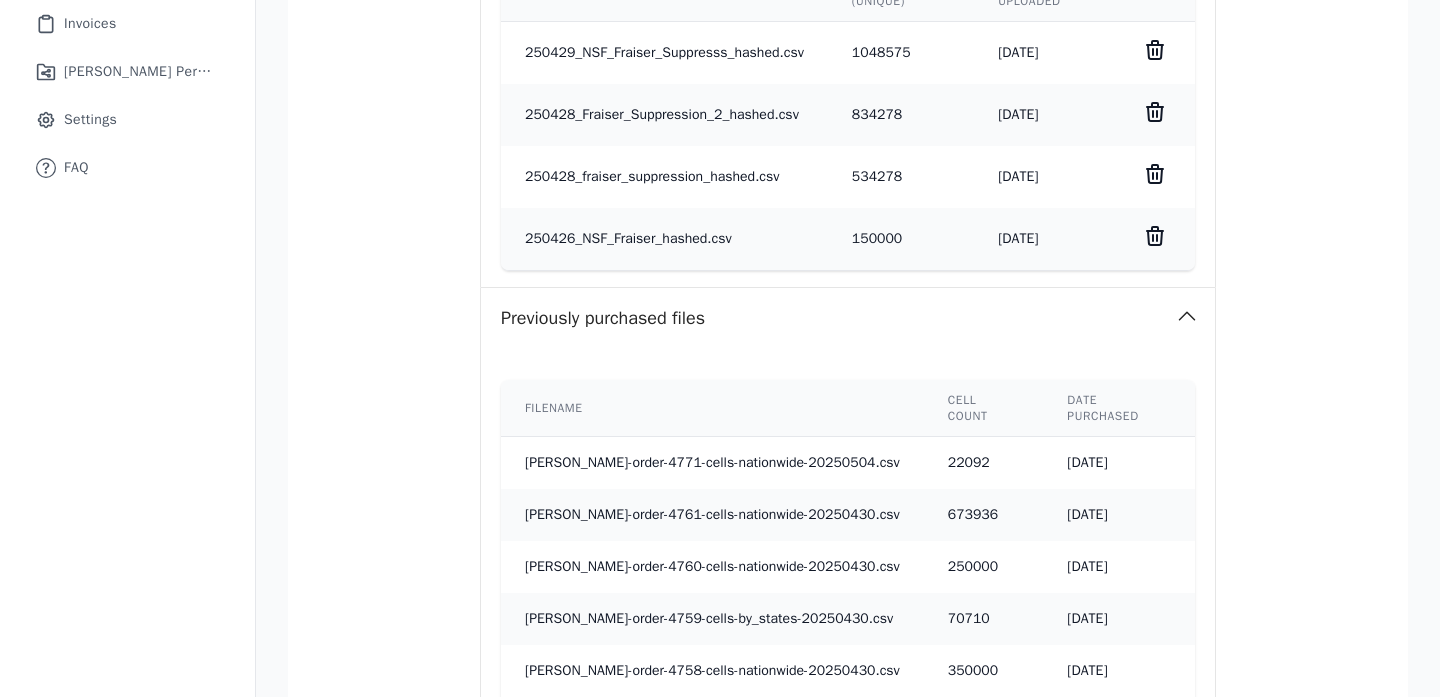 scroll, scrollTop: 296, scrollLeft: 0, axis: vertical 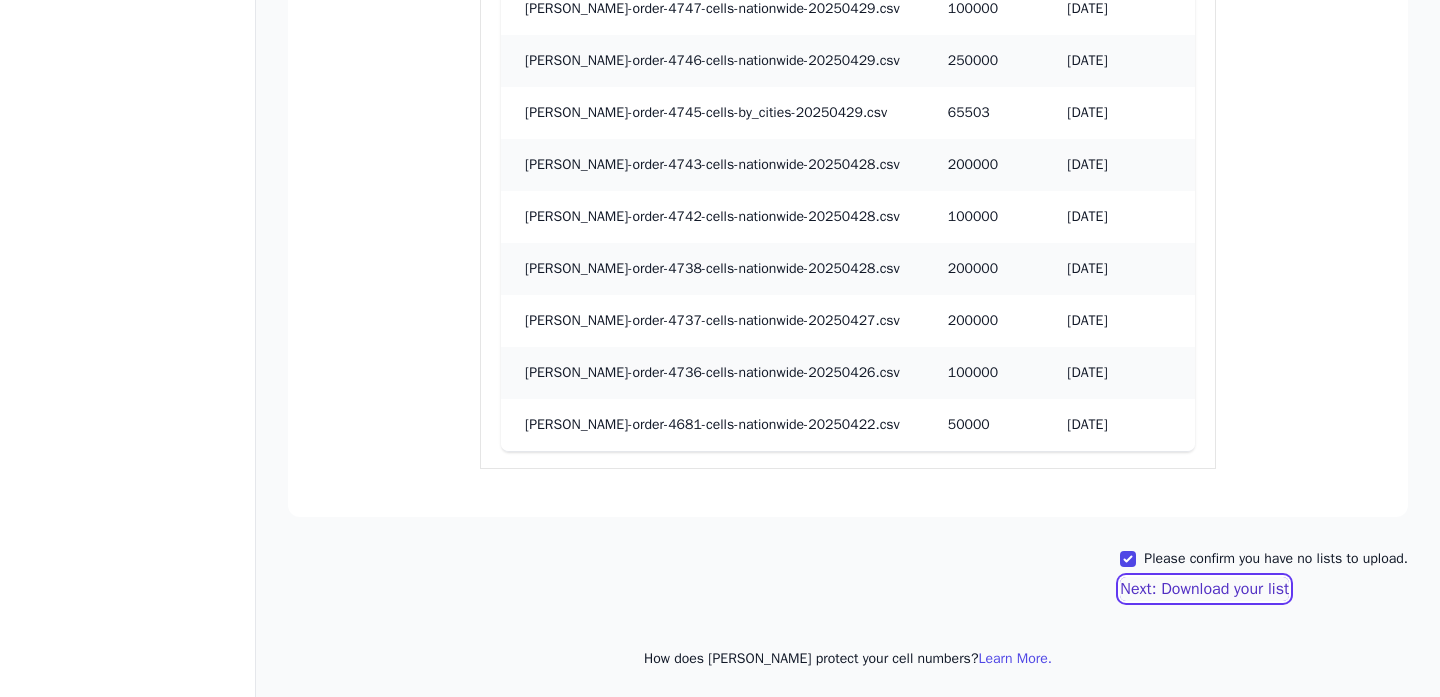 click on "Next: Download your list" at bounding box center (1204, 589) 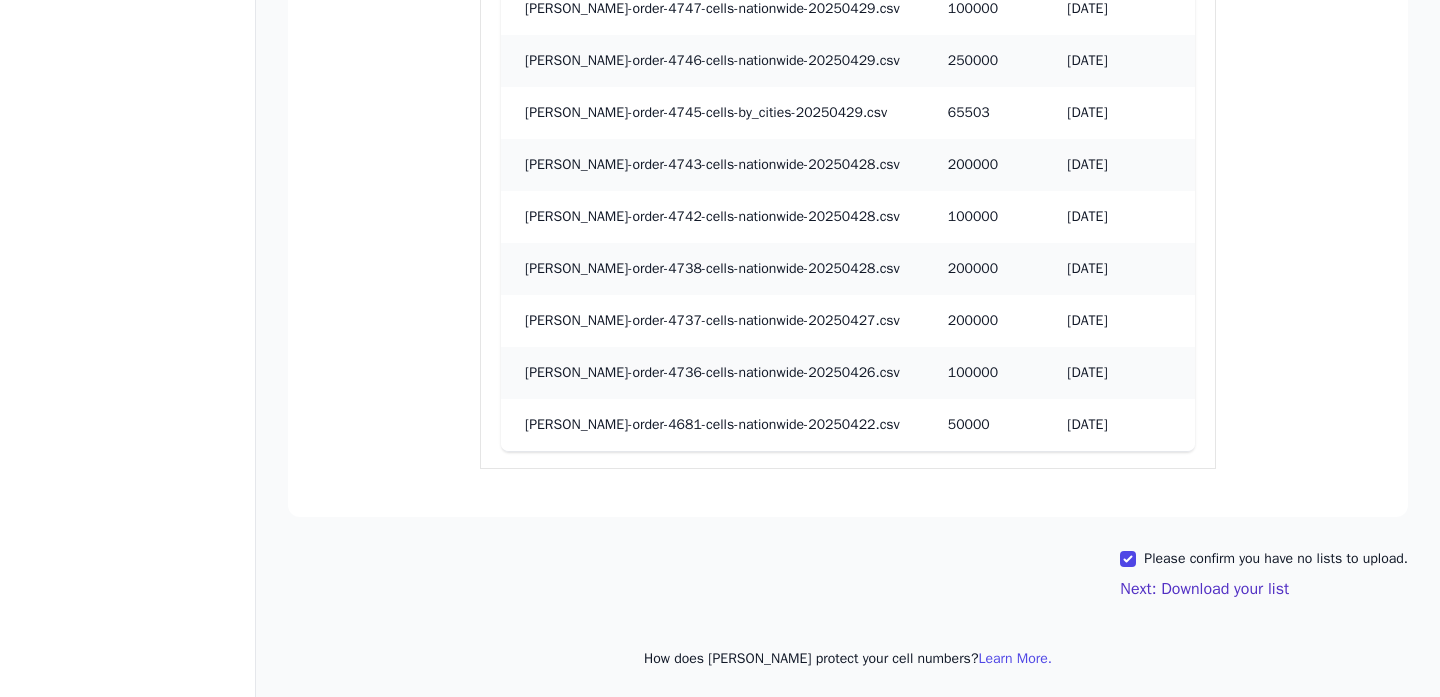 scroll, scrollTop: 1685, scrollLeft: 0, axis: vertical 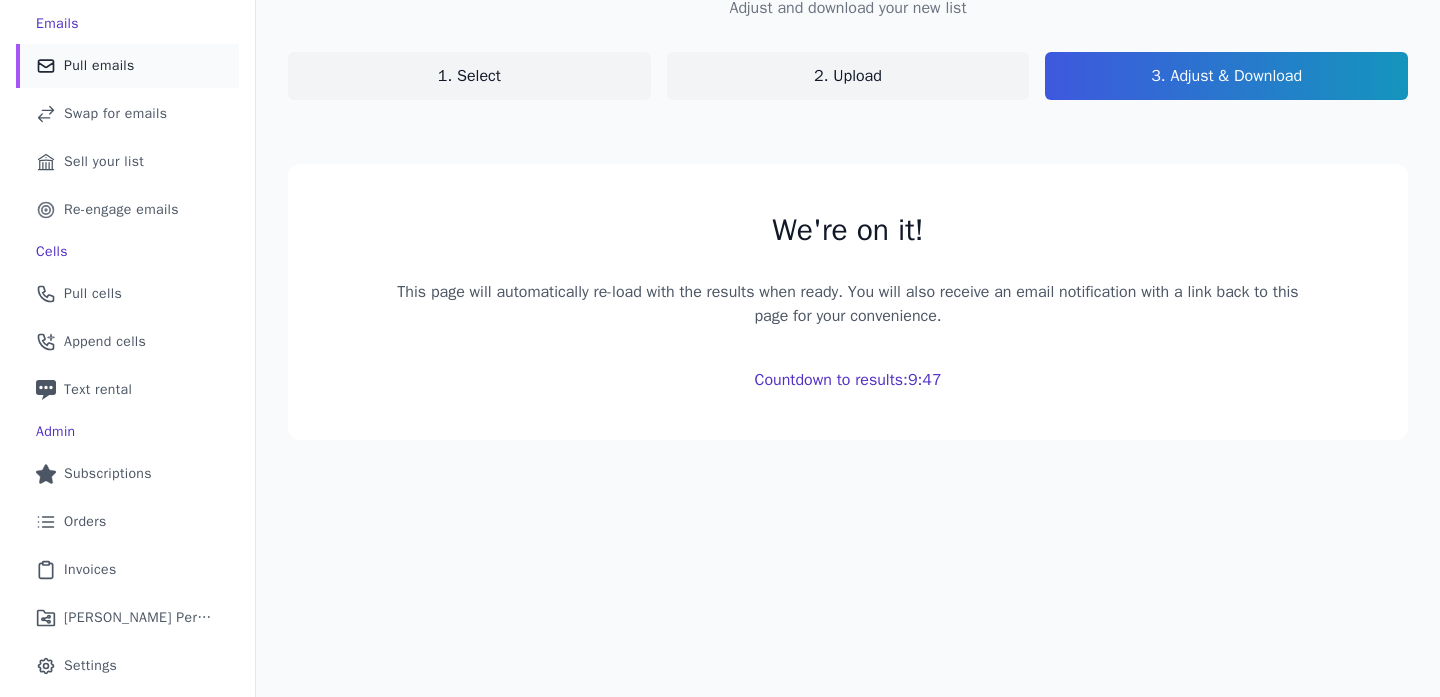 click on "Pull emails" at bounding box center [99, 66] 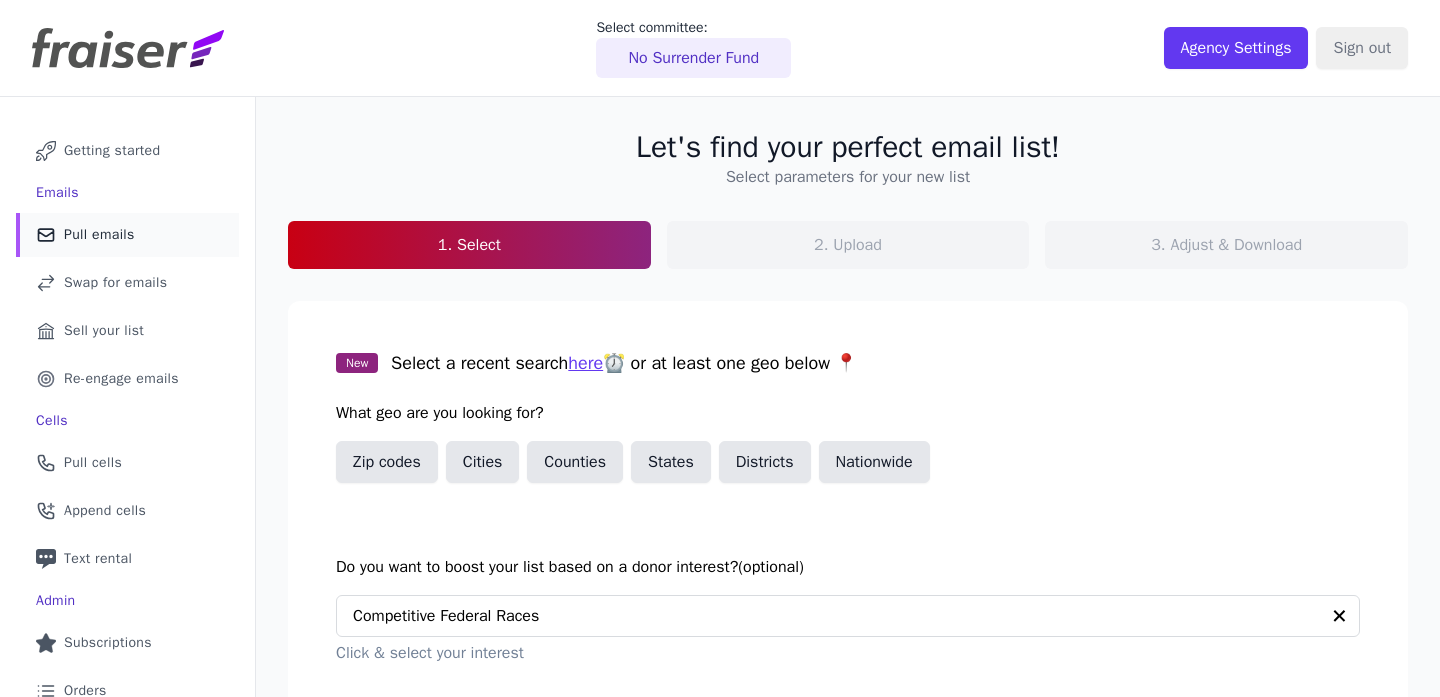 scroll, scrollTop: 0, scrollLeft: 0, axis: both 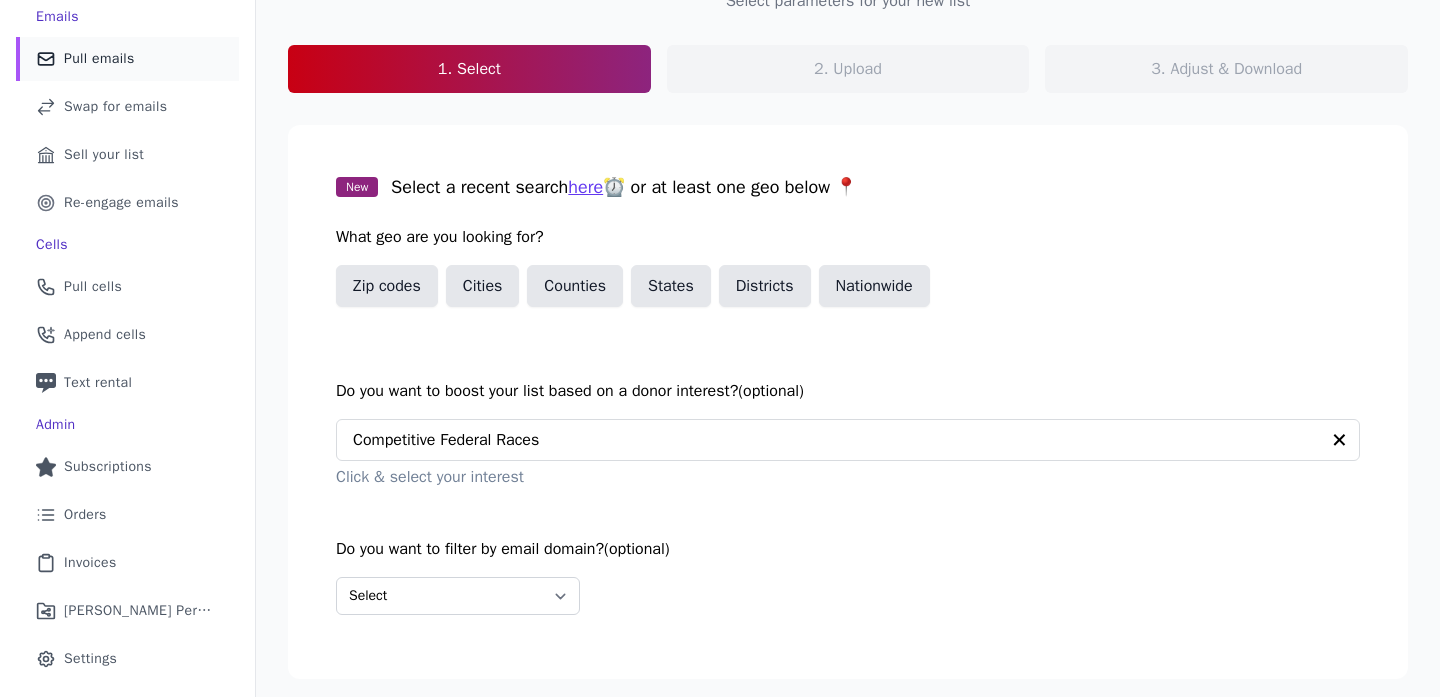 click on "New   Select a recent search  here  ⏰ or at least one geo below 📍   What geo are you looking for?   Zip codes   Cities   Counties   States   Districts     Nationwide" at bounding box center [848, 252] 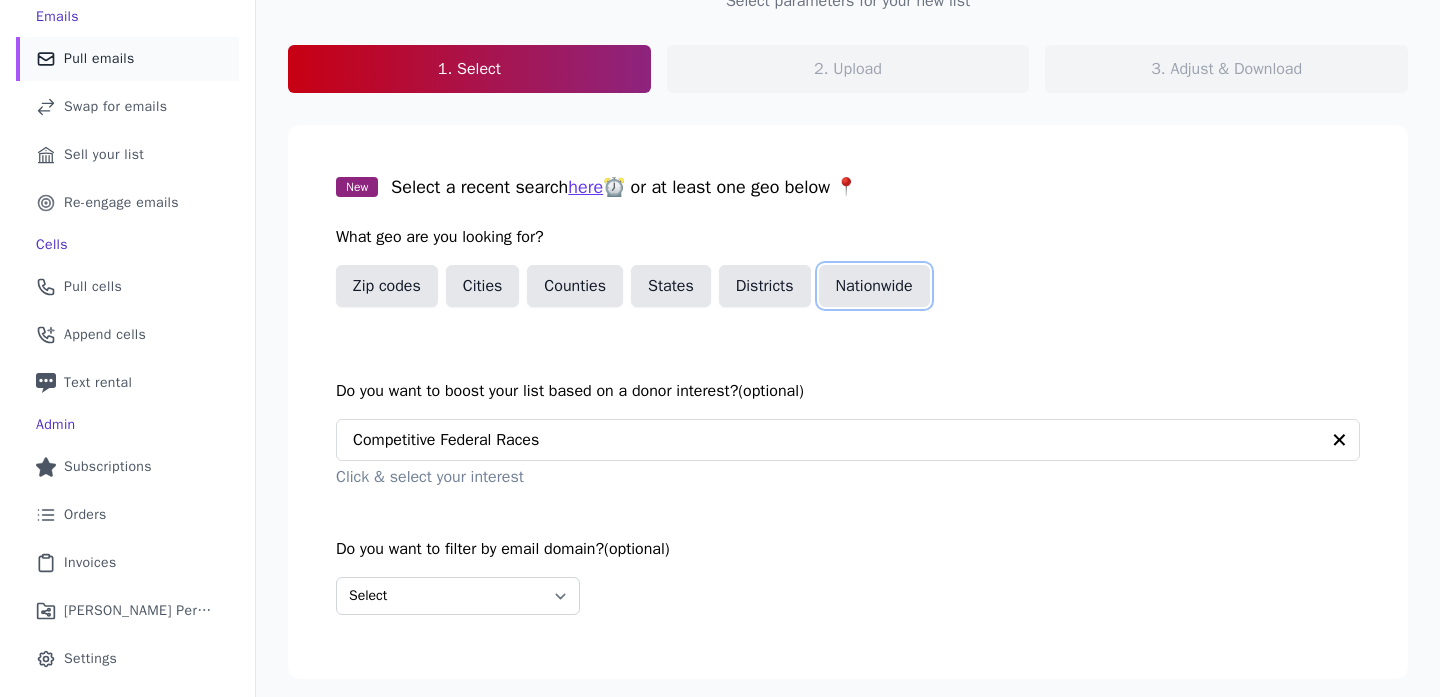 click on "Nationwide" at bounding box center (874, 286) 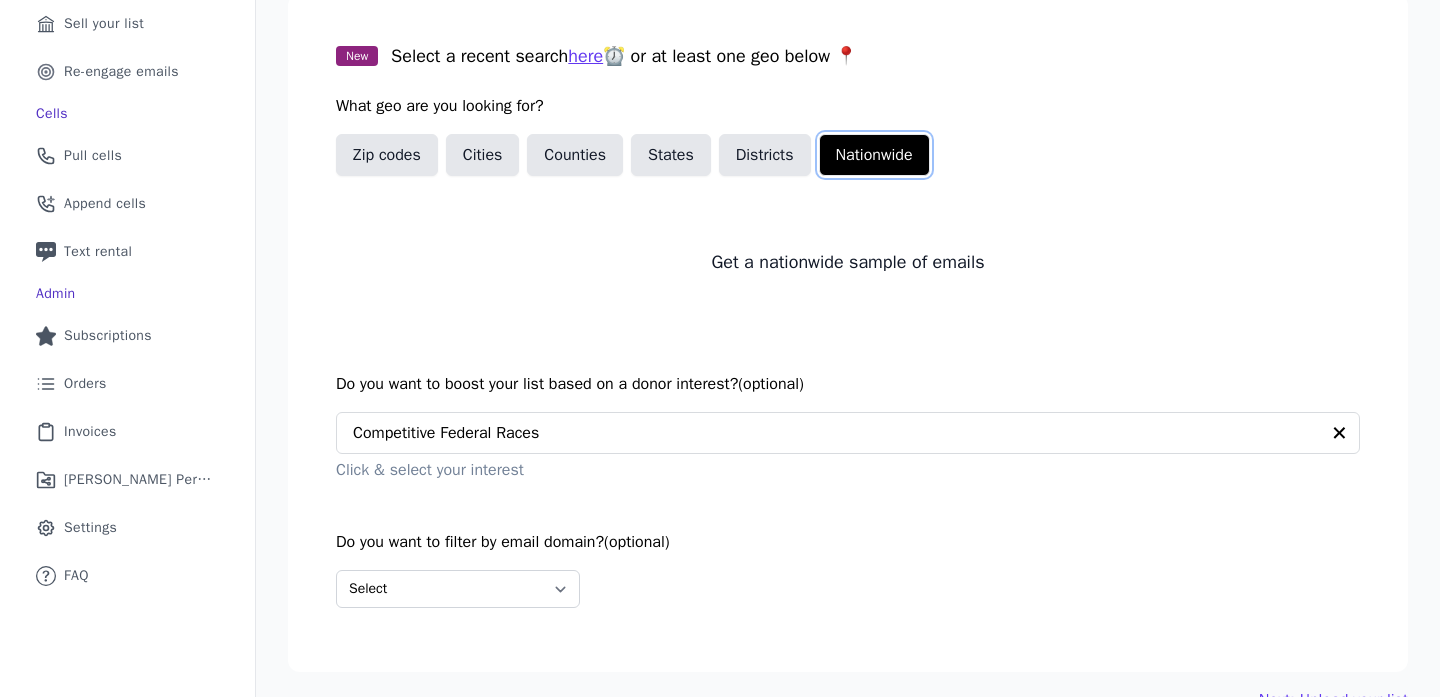 scroll, scrollTop: 354, scrollLeft: 0, axis: vertical 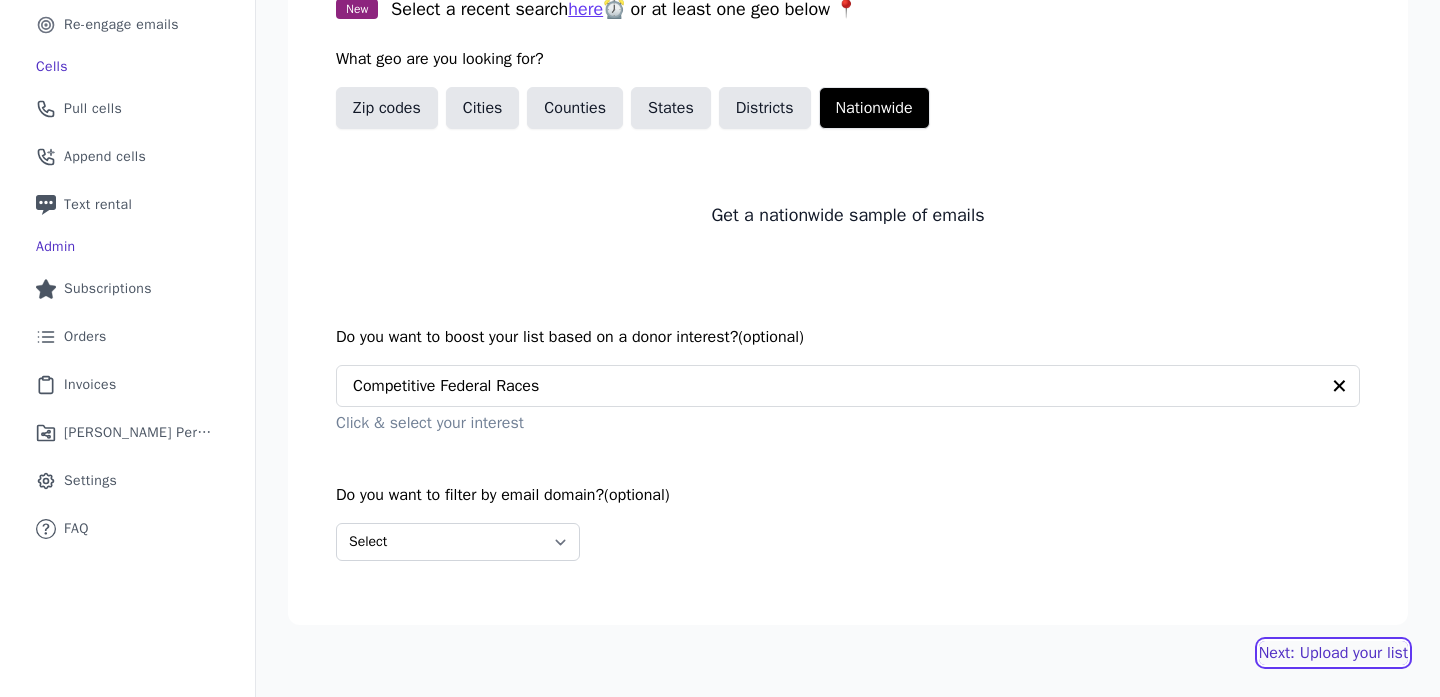 click on "Next: Upload your list" at bounding box center [1333, 653] 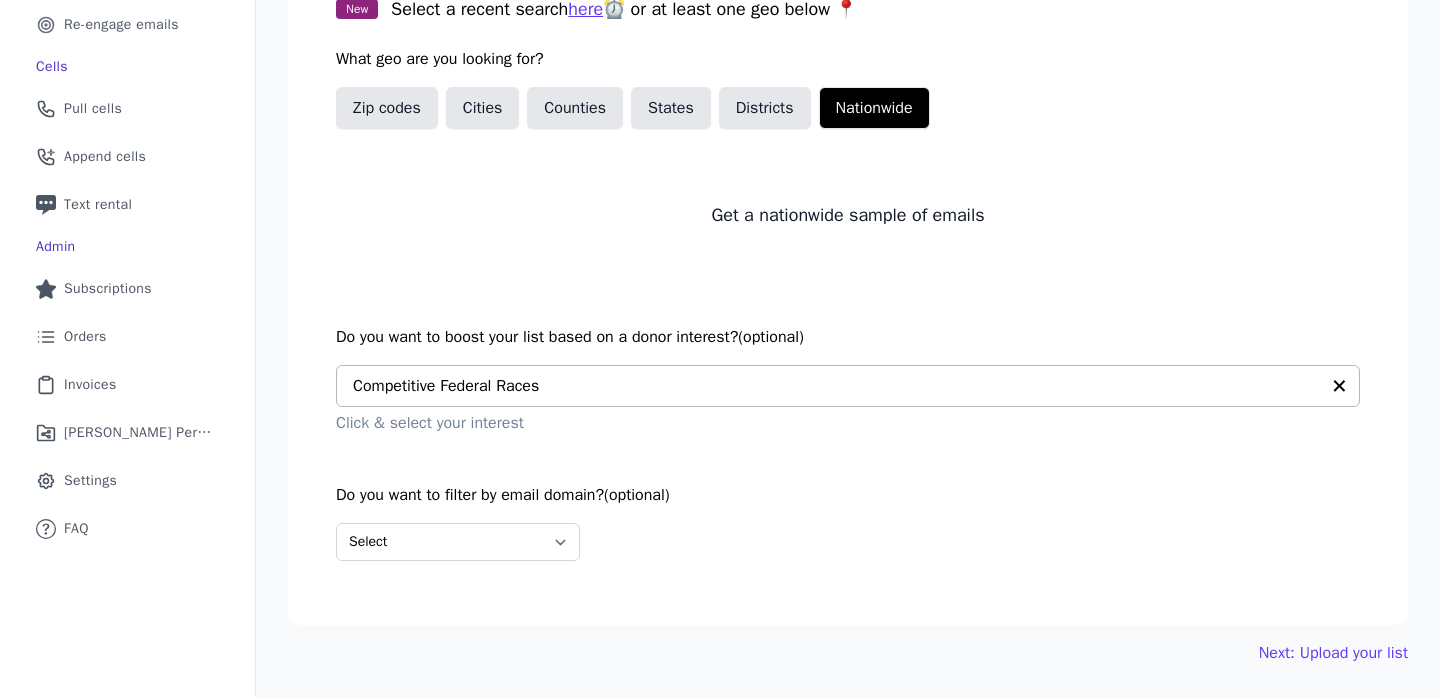 click 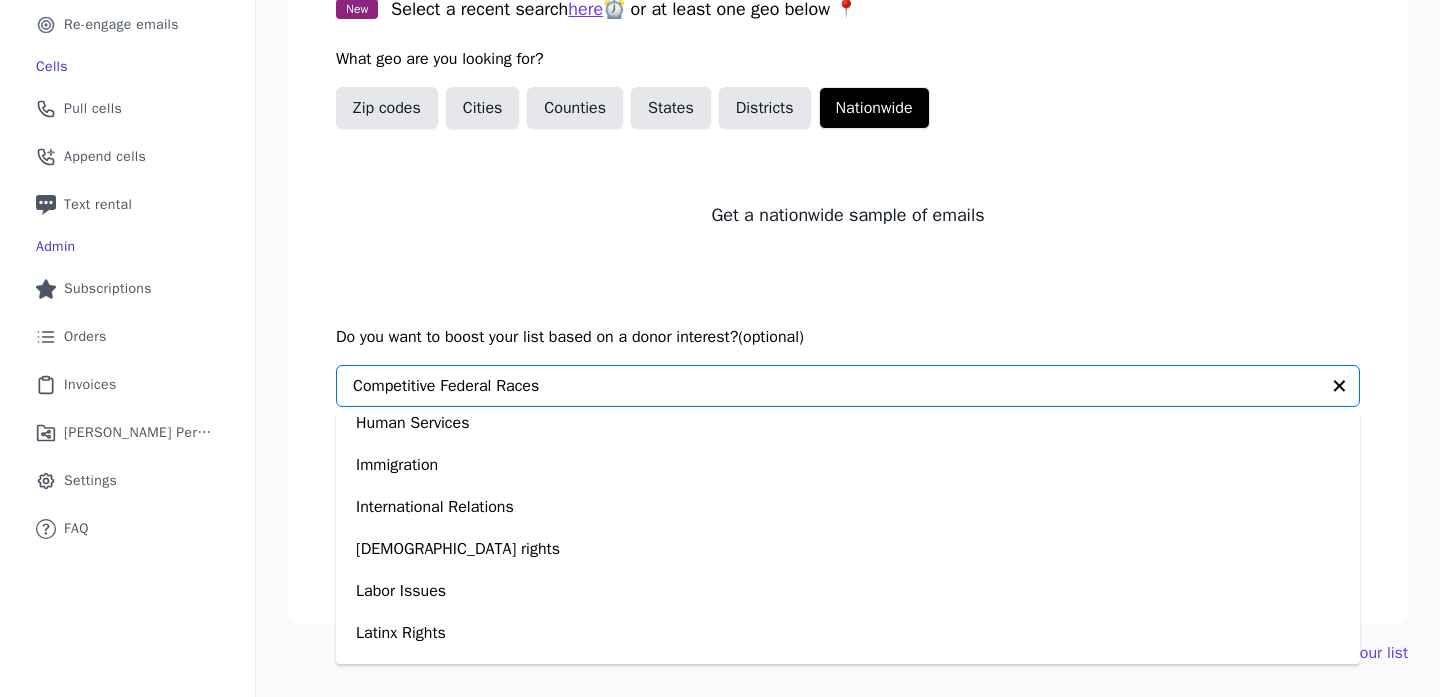 scroll, scrollTop: 1386, scrollLeft: 0, axis: vertical 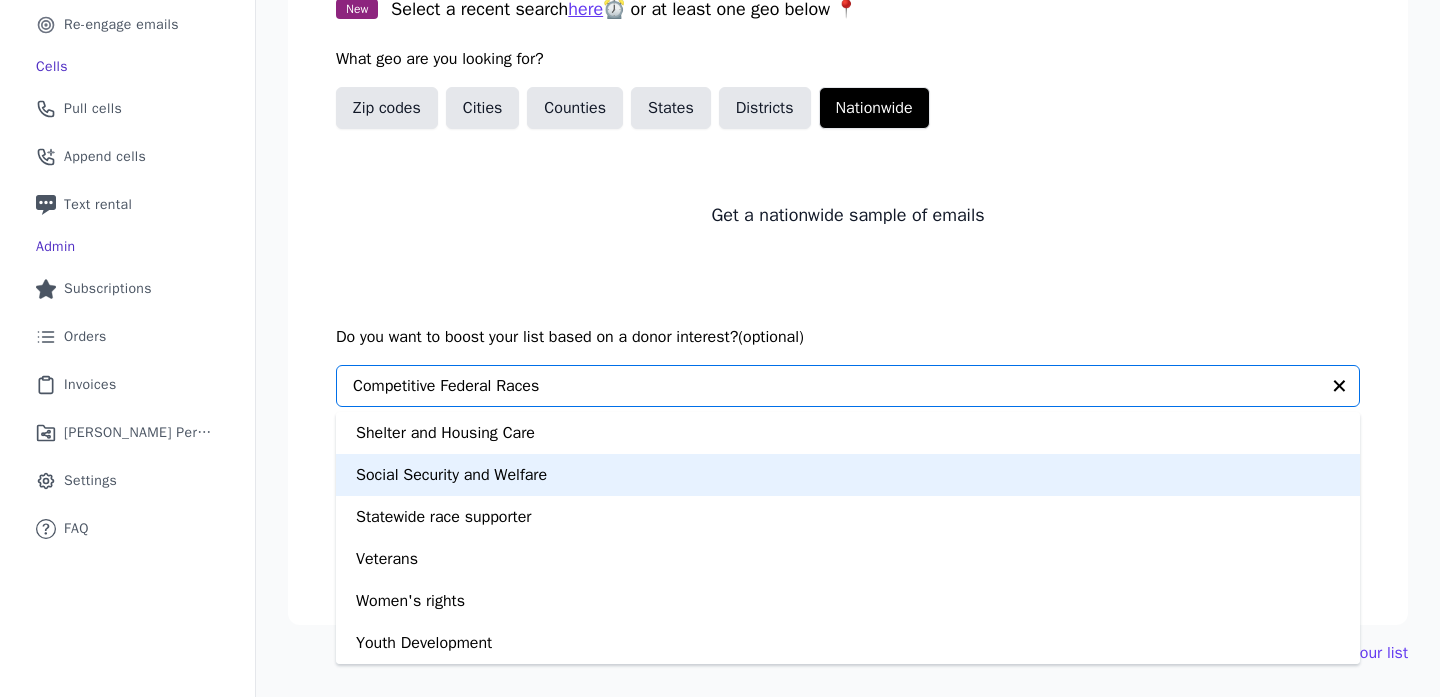 click on "Get a nationwide sample of emails" at bounding box center (848, 215) 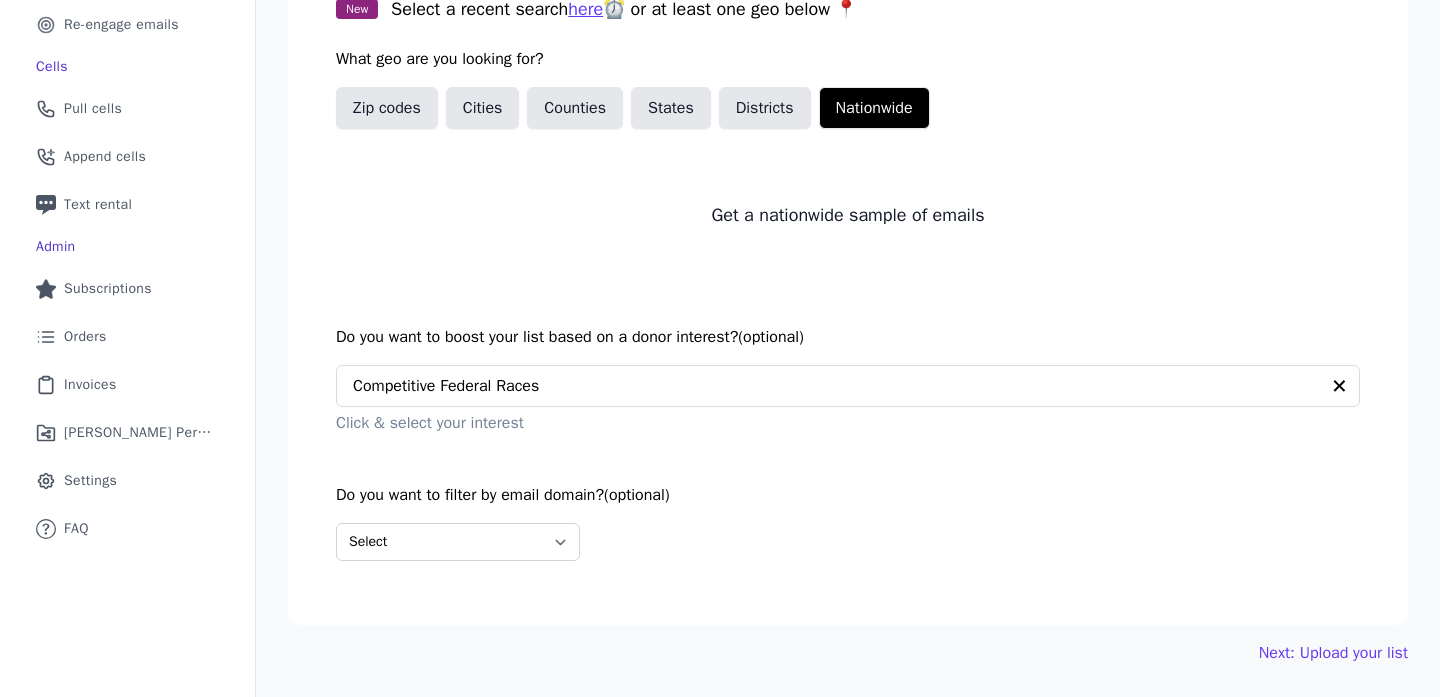 scroll, scrollTop: 273, scrollLeft: 0, axis: vertical 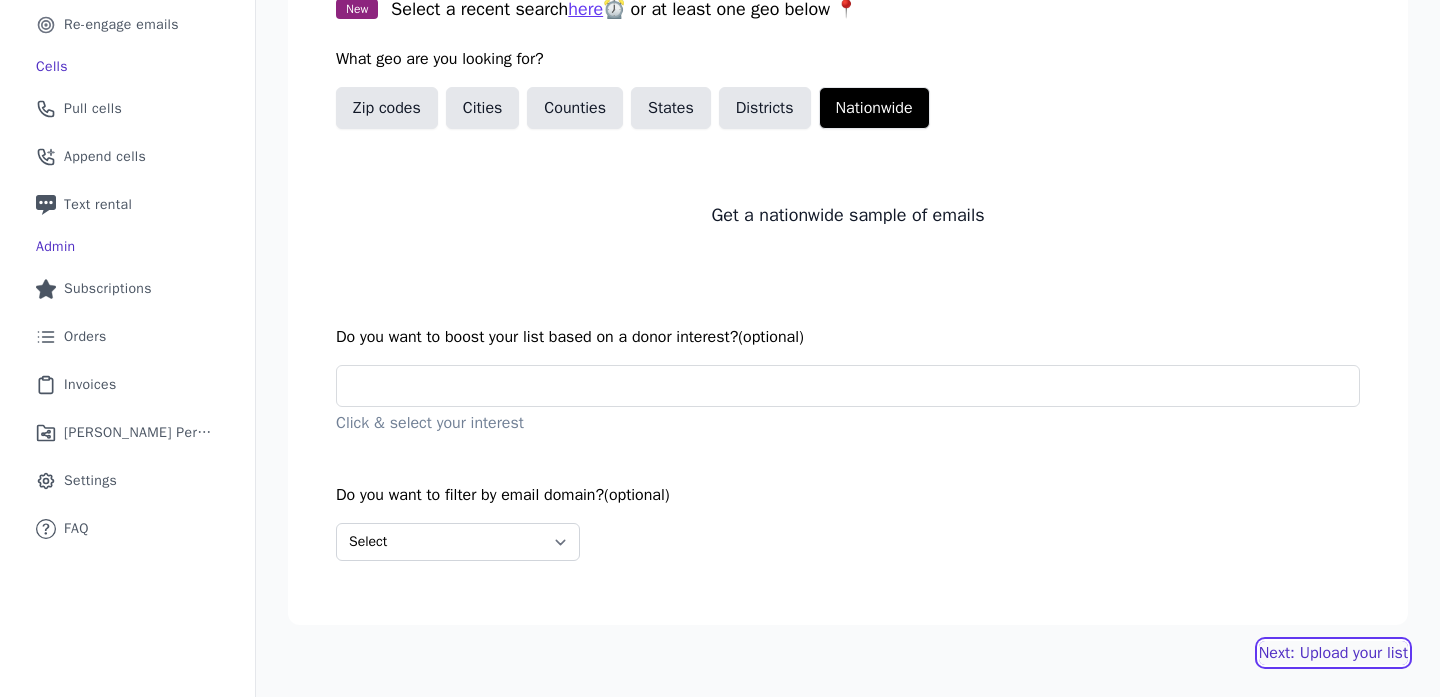 click on "Next: Upload your list" at bounding box center [1333, 653] 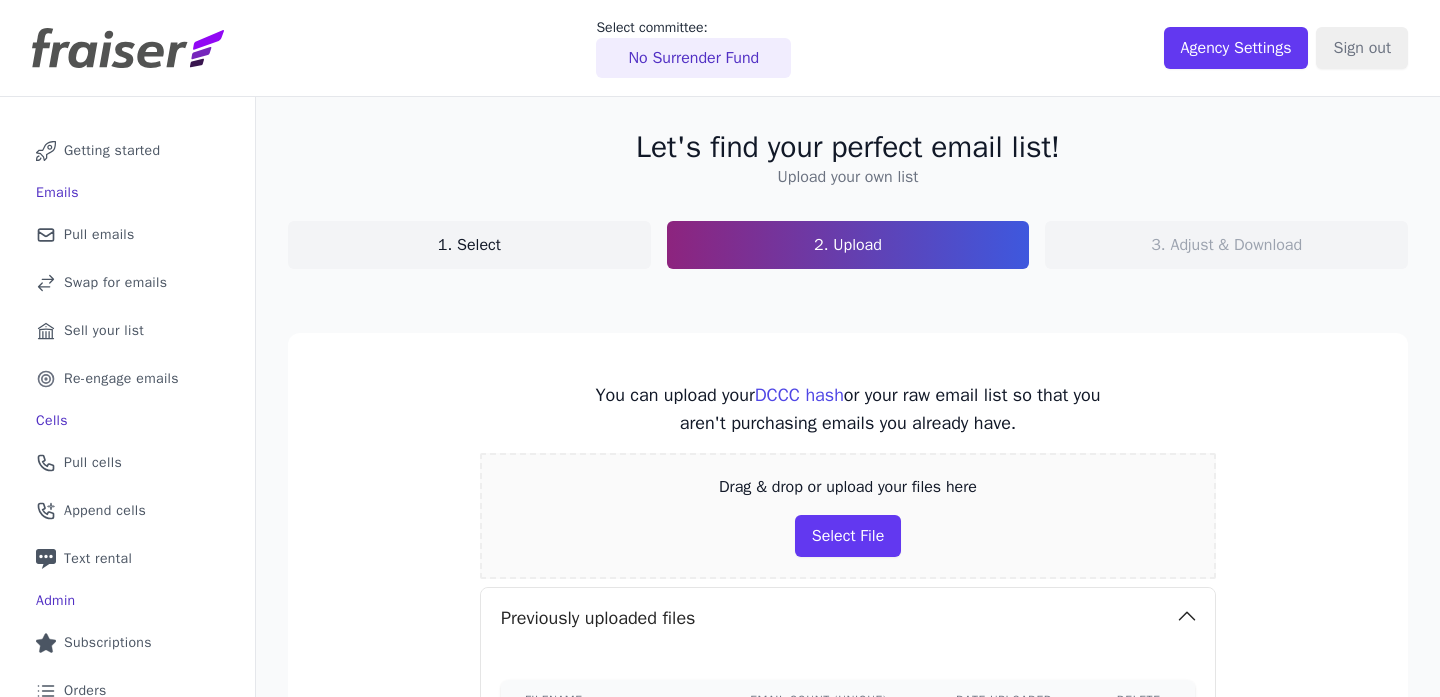 scroll, scrollTop: 0, scrollLeft: 0, axis: both 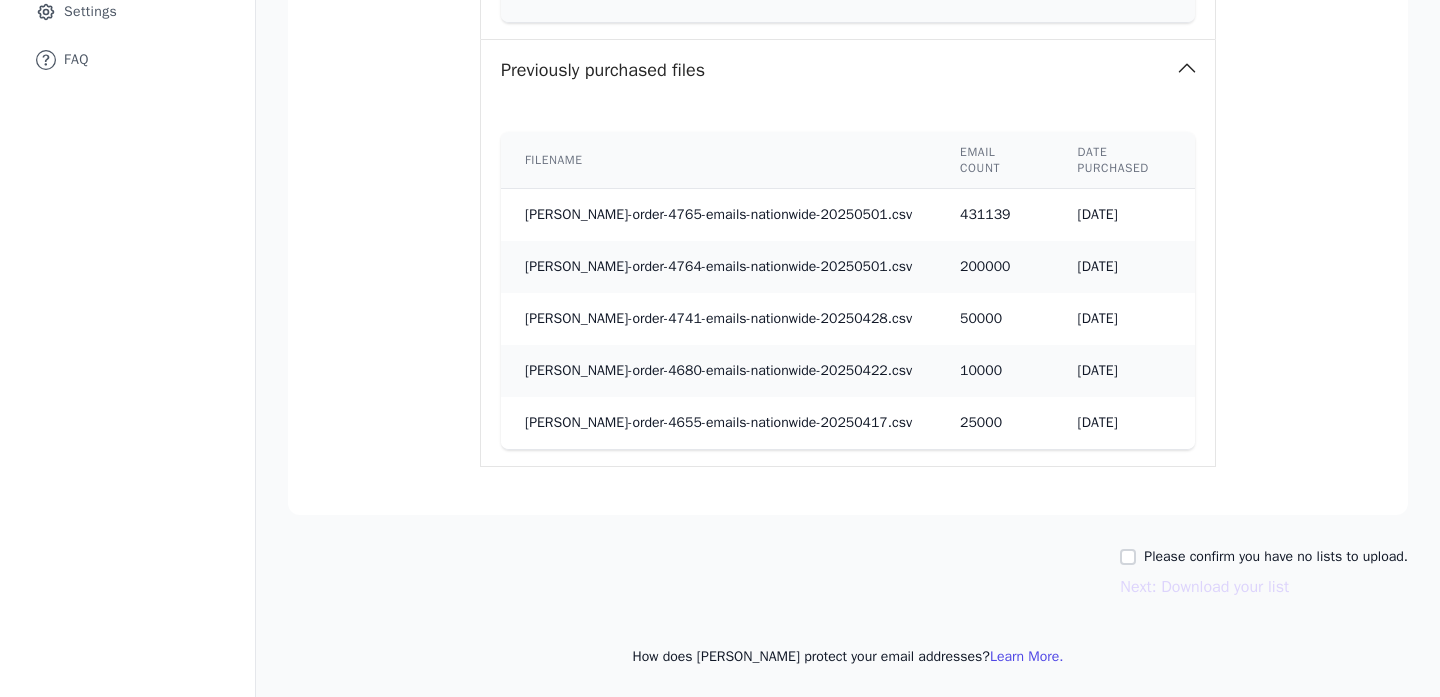click on "Please confirm you have no lists to upload." at bounding box center [1276, 557] 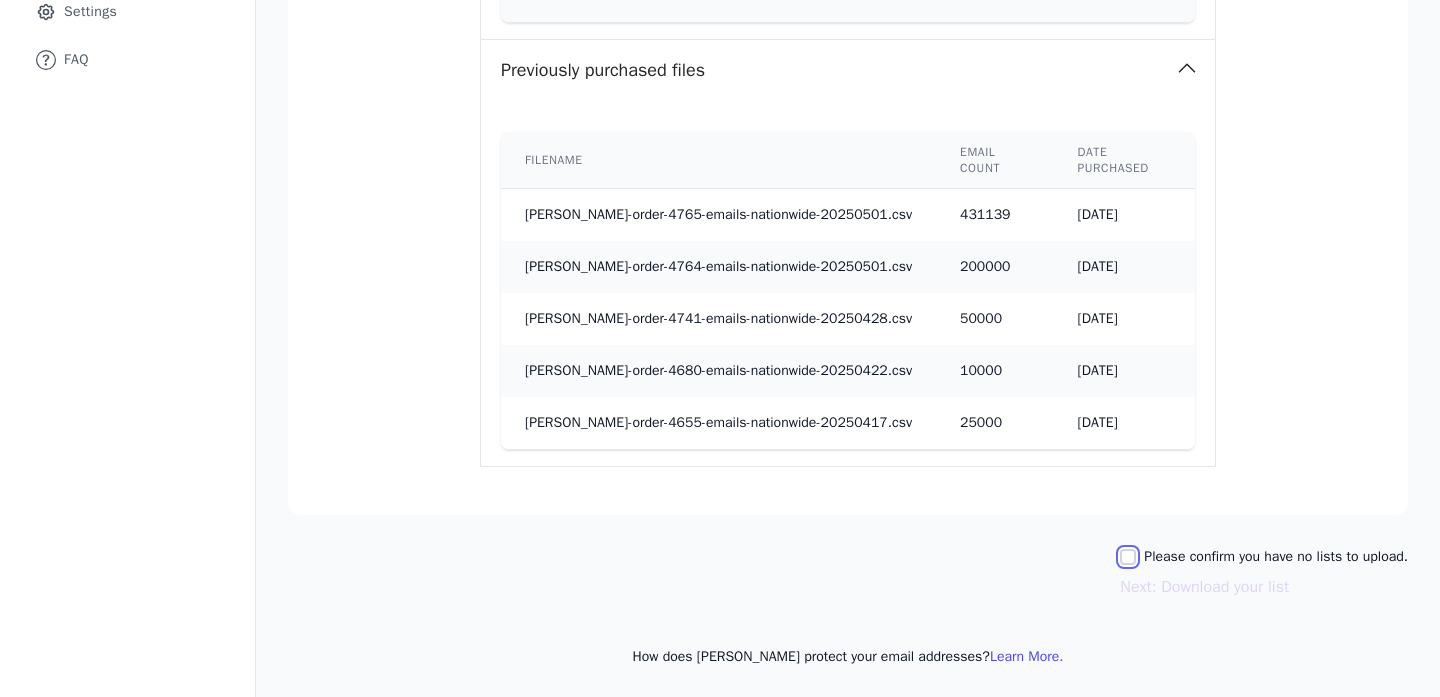 click on "Please confirm you have no lists to upload." at bounding box center (1128, 557) 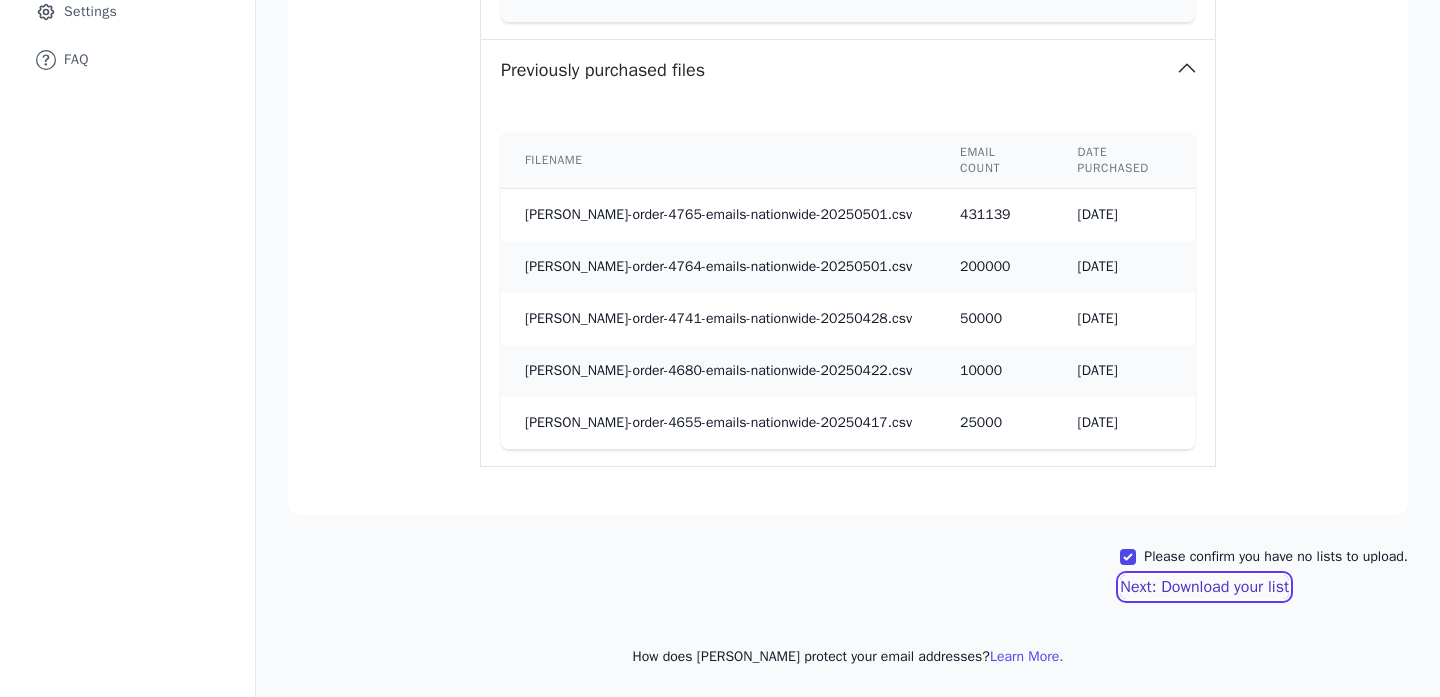 click on "Next: Download your list" at bounding box center [1204, 587] 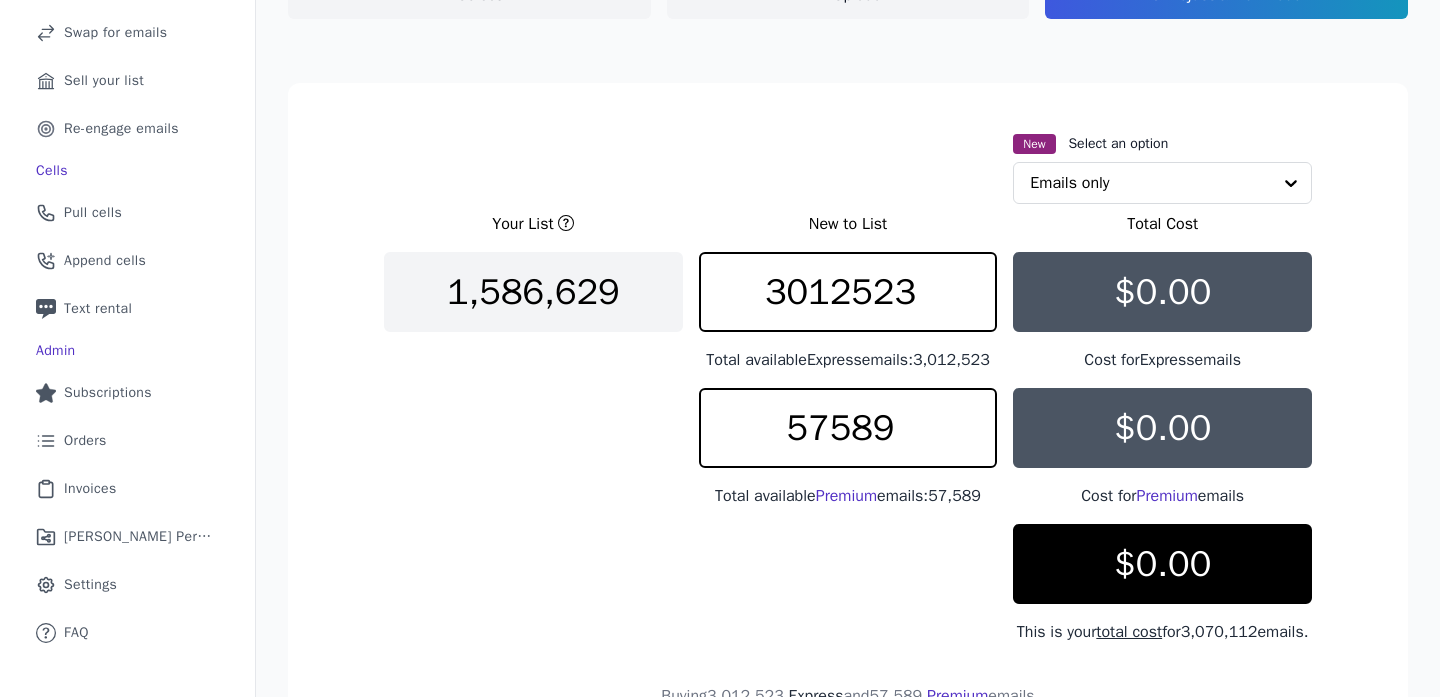 scroll, scrollTop: 117, scrollLeft: 0, axis: vertical 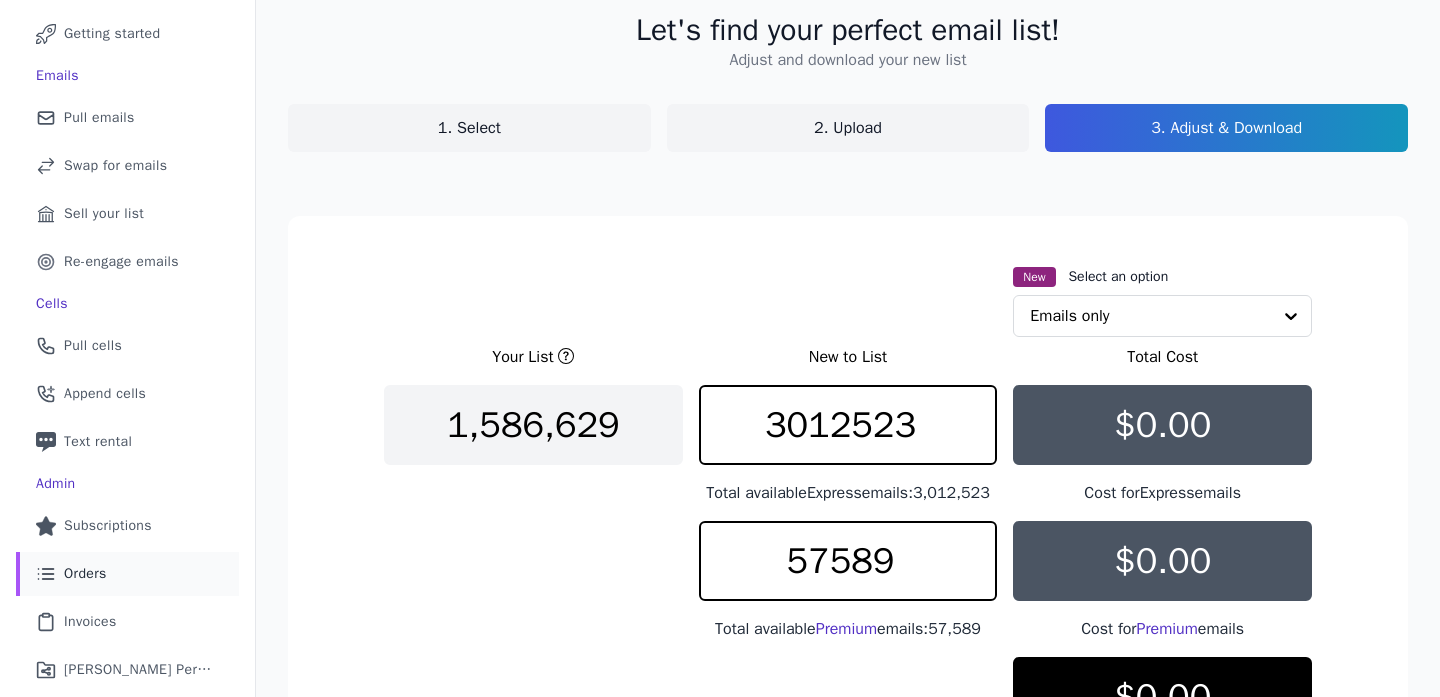 click on "List Icon Outline of bulleted list
Orders" at bounding box center (127, 574) 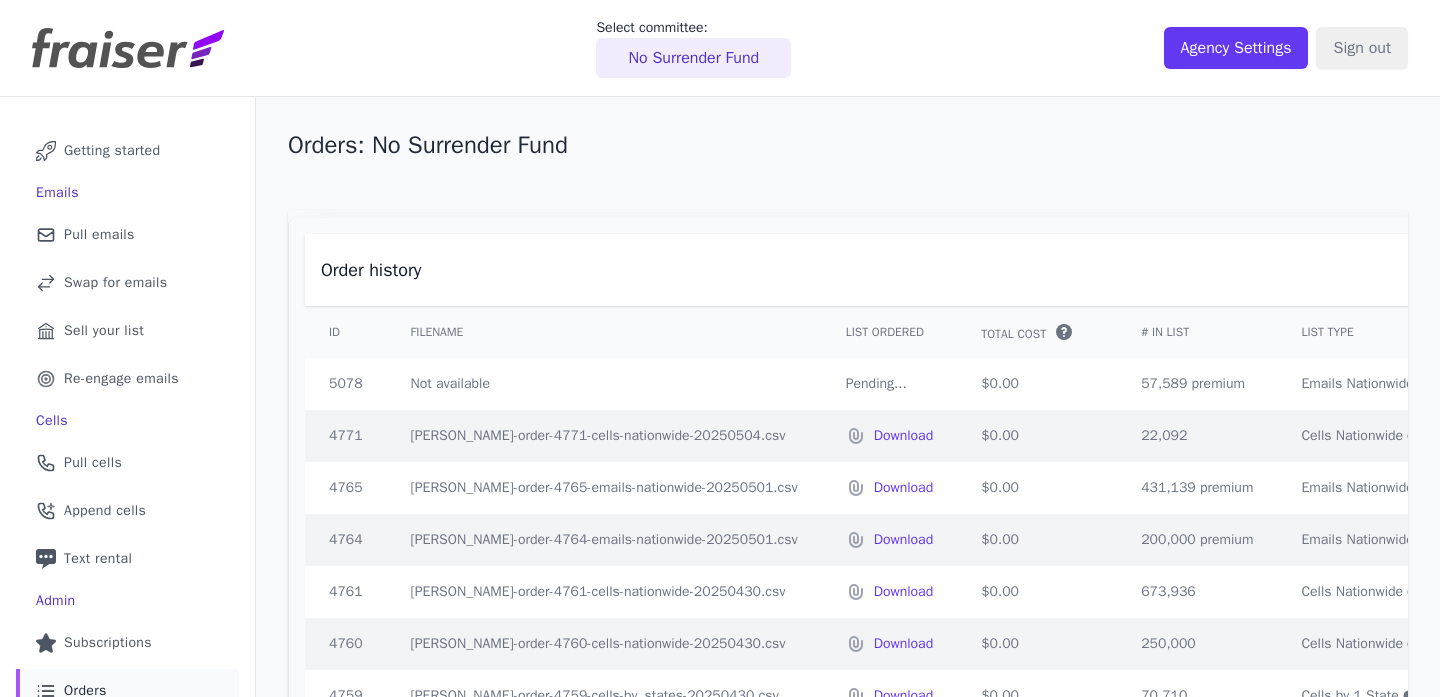 scroll, scrollTop: 0, scrollLeft: 0, axis: both 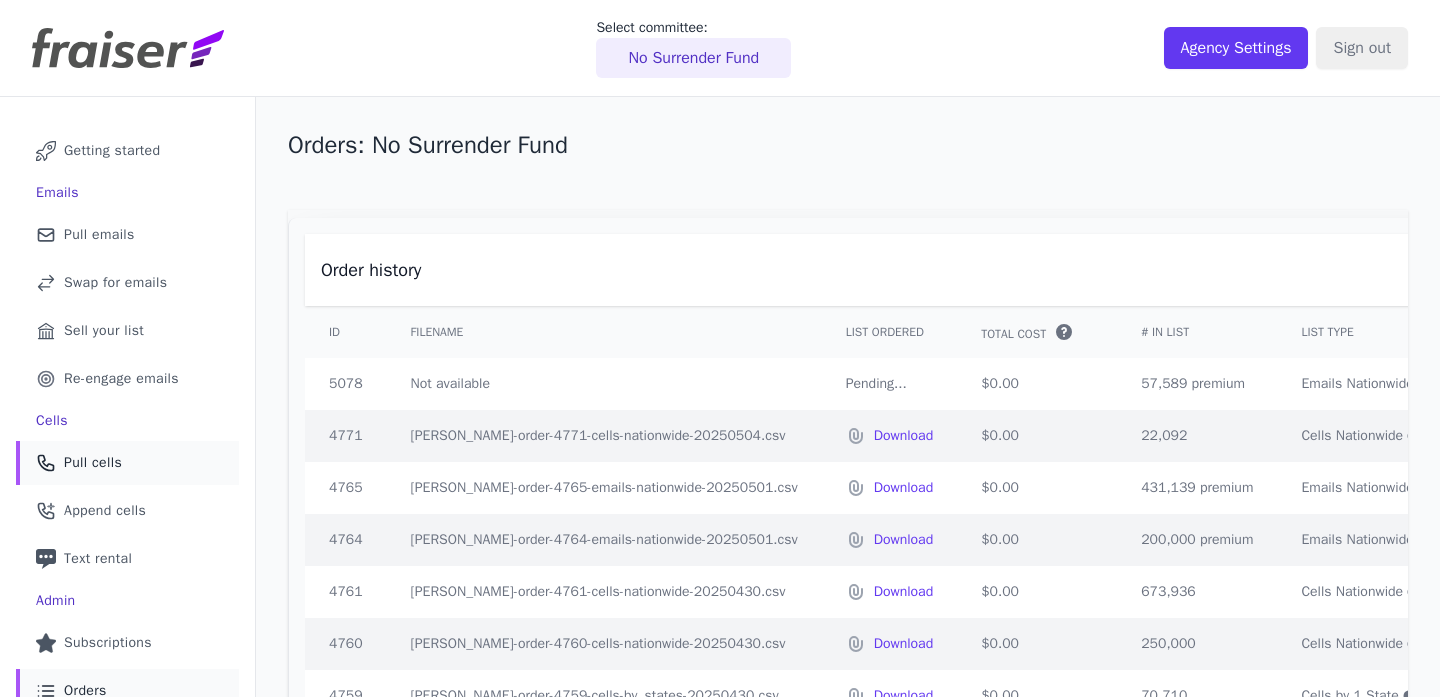 click on "Pull cells" at bounding box center (93, 463) 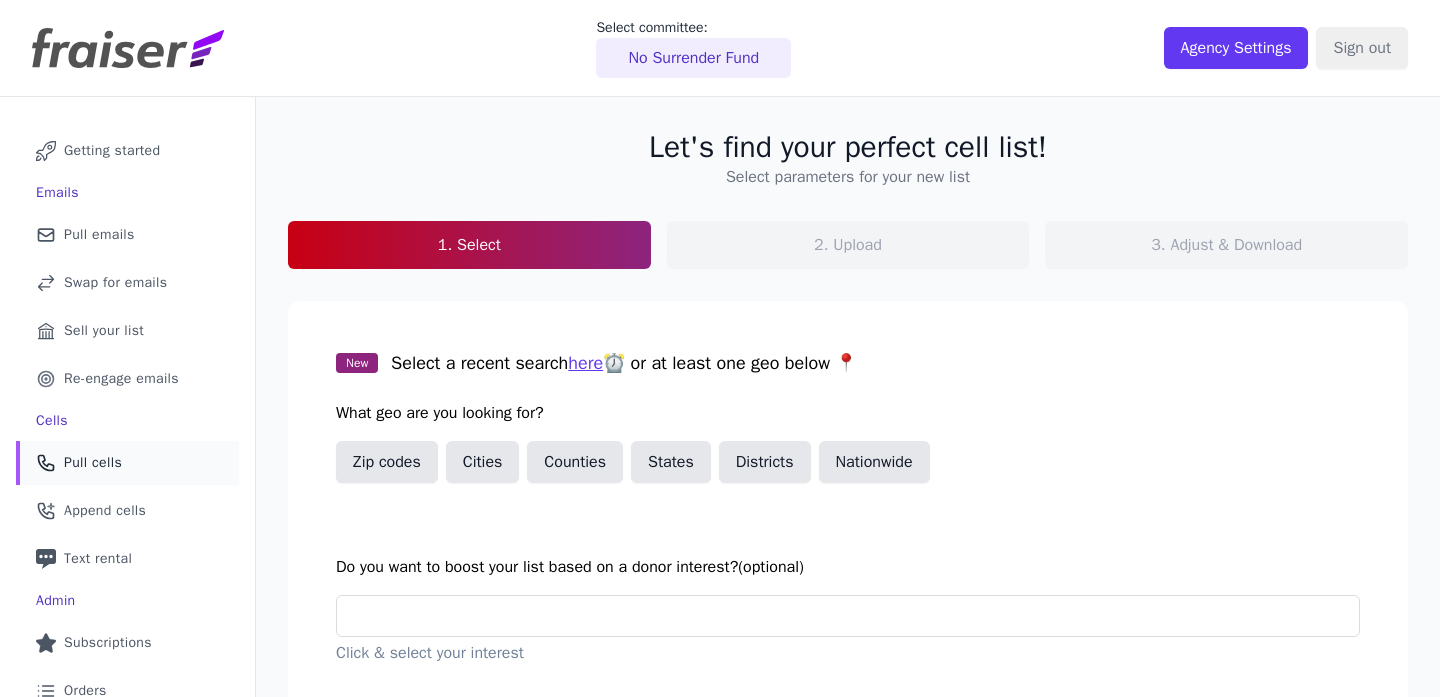 scroll, scrollTop: 0, scrollLeft: 0, axis: both 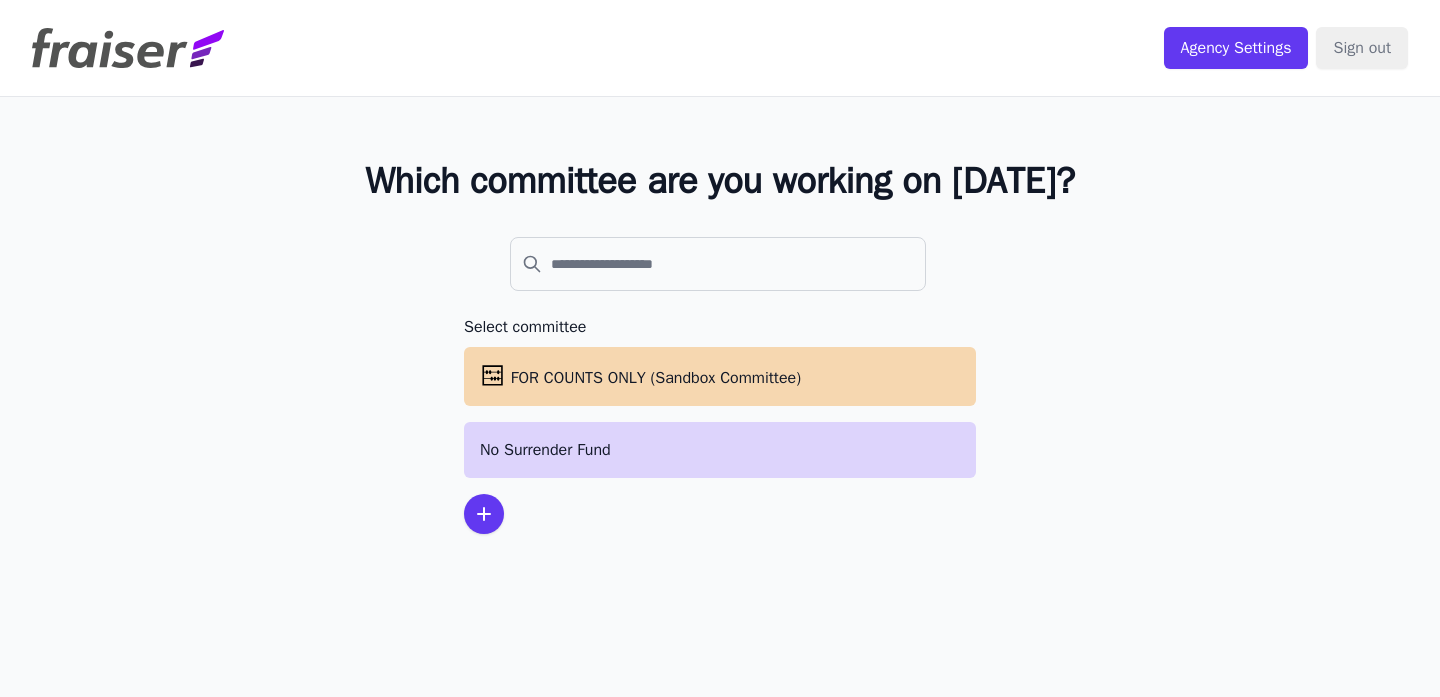 click on "No Surrender Fund" at bounding box center [720, 450] 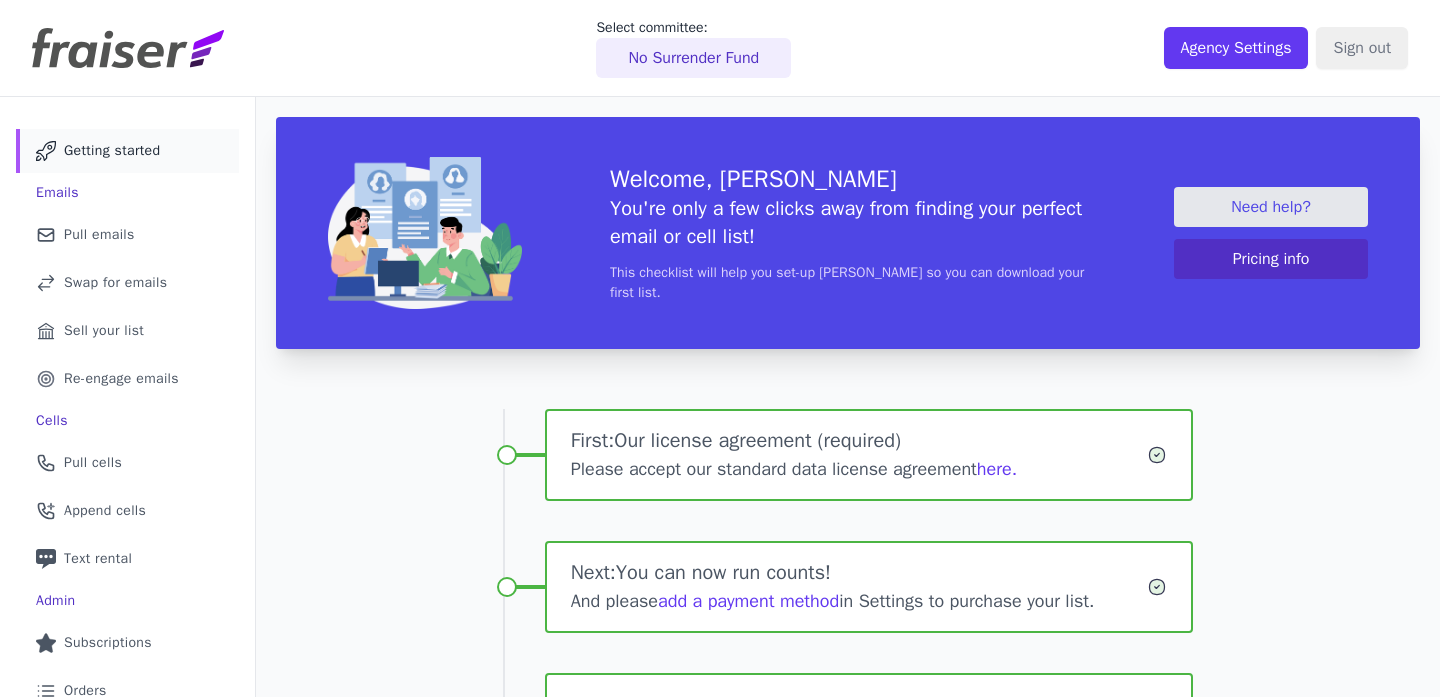 scroll, scrollTop: 0, scrollLeft: 0, axis: both 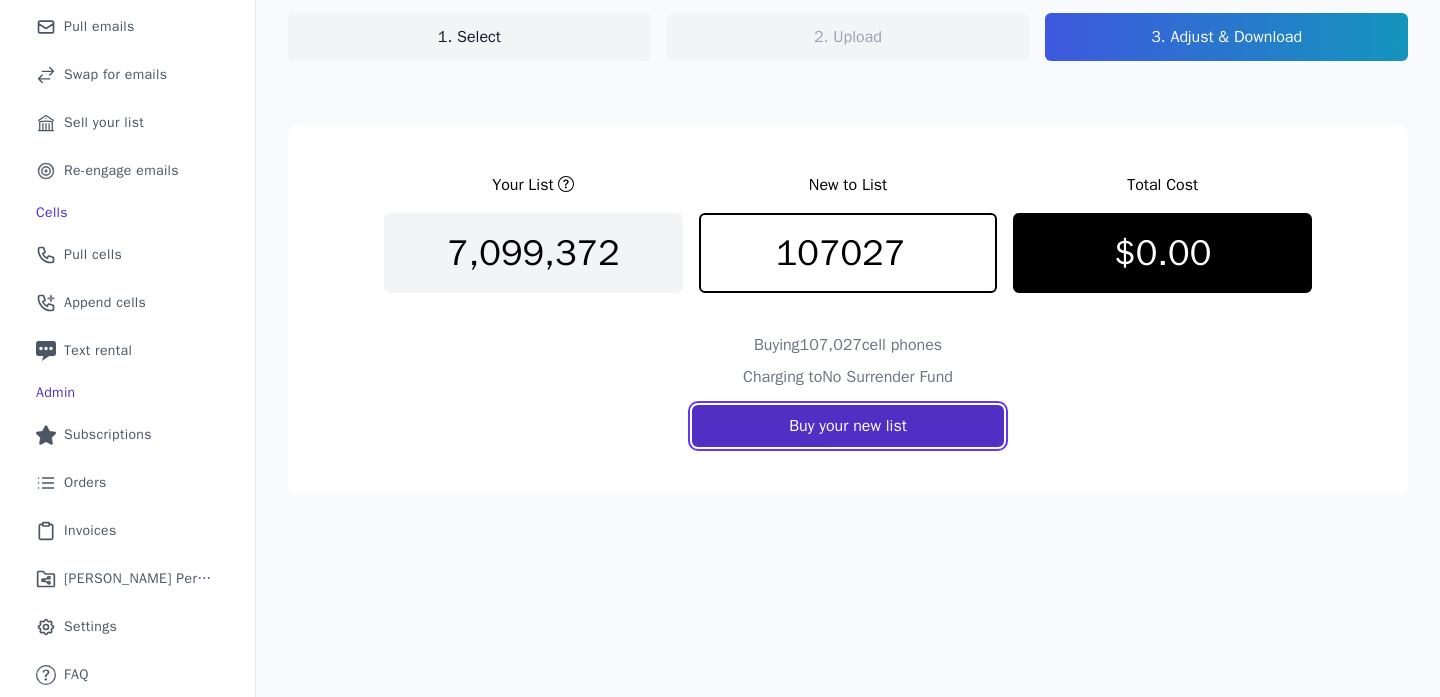 click on "Buy your new list" at bounding box center (848, 426) 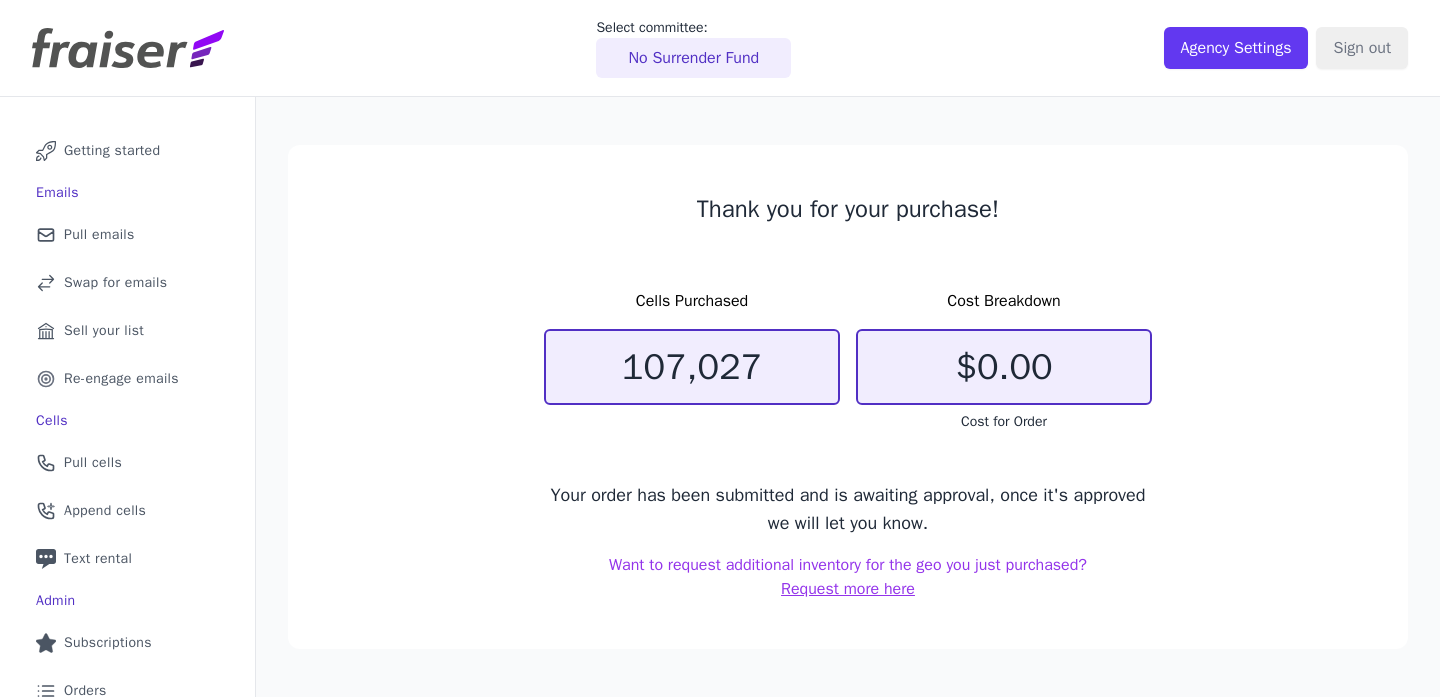 scroll, scrollTop: 0, scrollLeft: 0, axis: both 